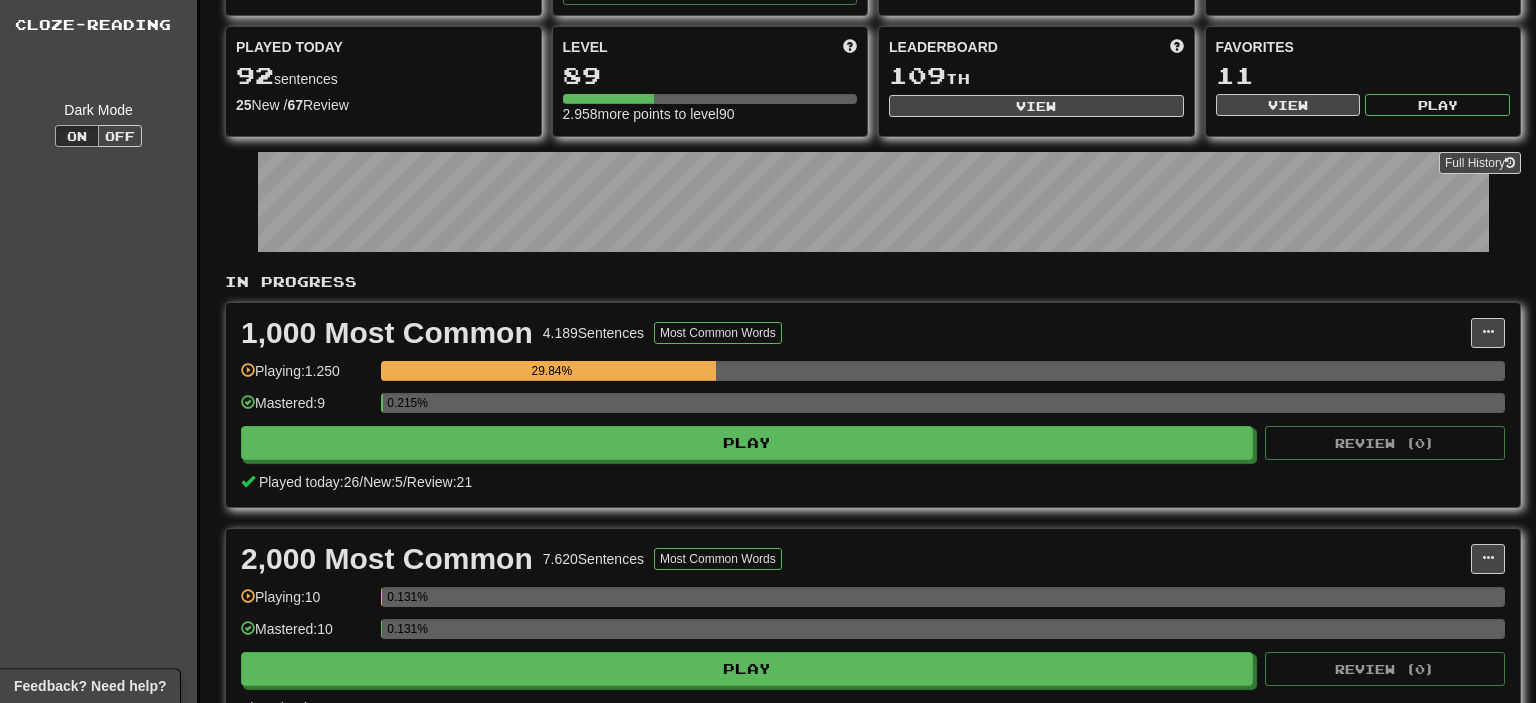 scroll, scrollTop: 316, scrollLeft: 0, axis: vertical 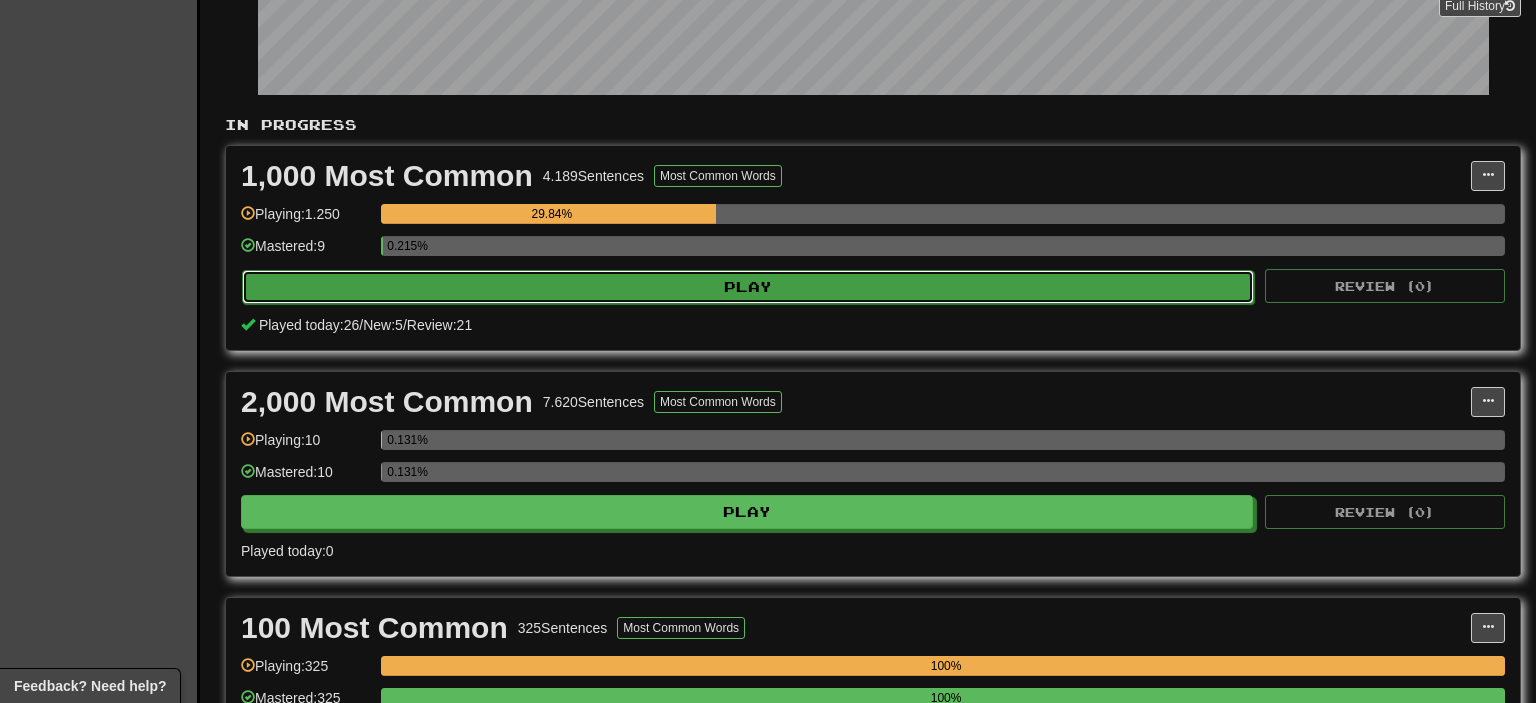 click on "Play" at bounding box center (748, 287) 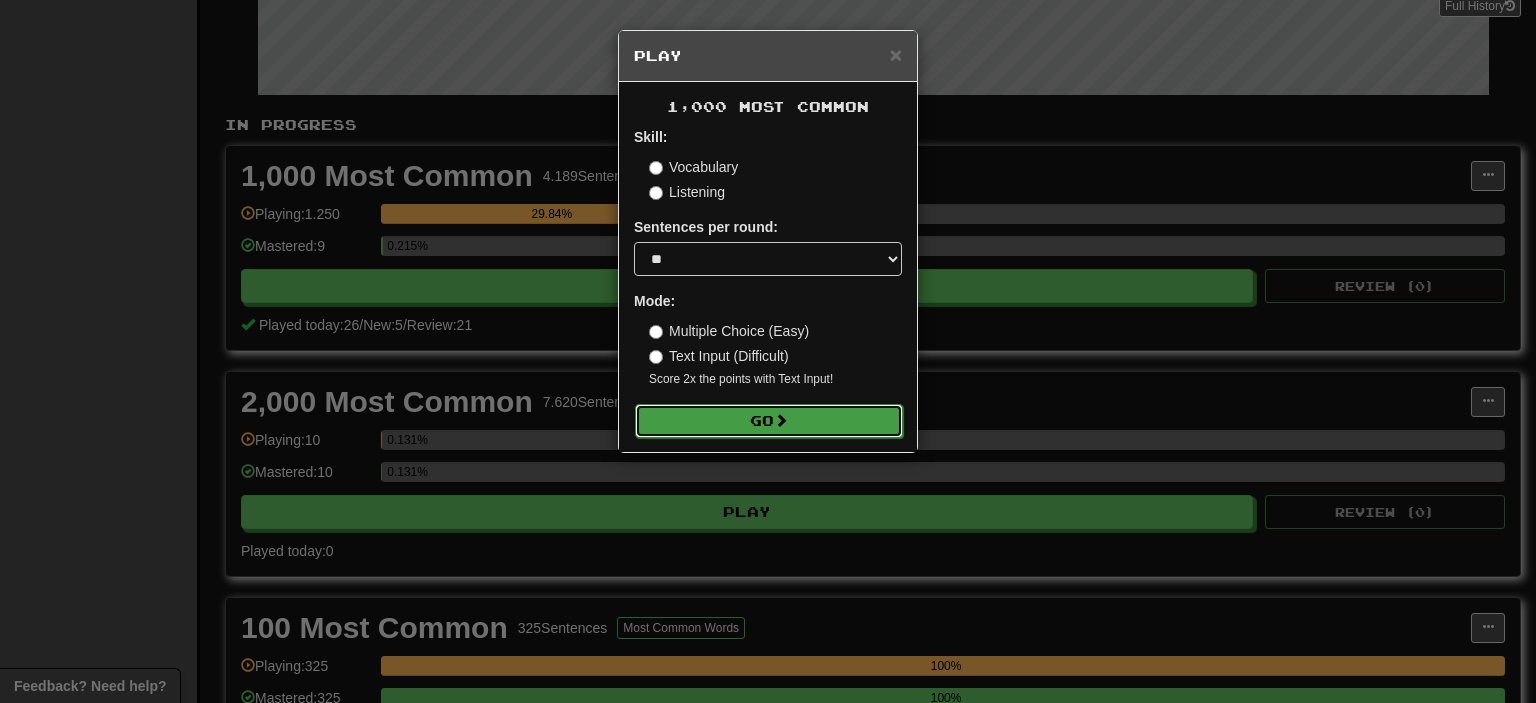 click on "Go" at bounding box center [769, 421] 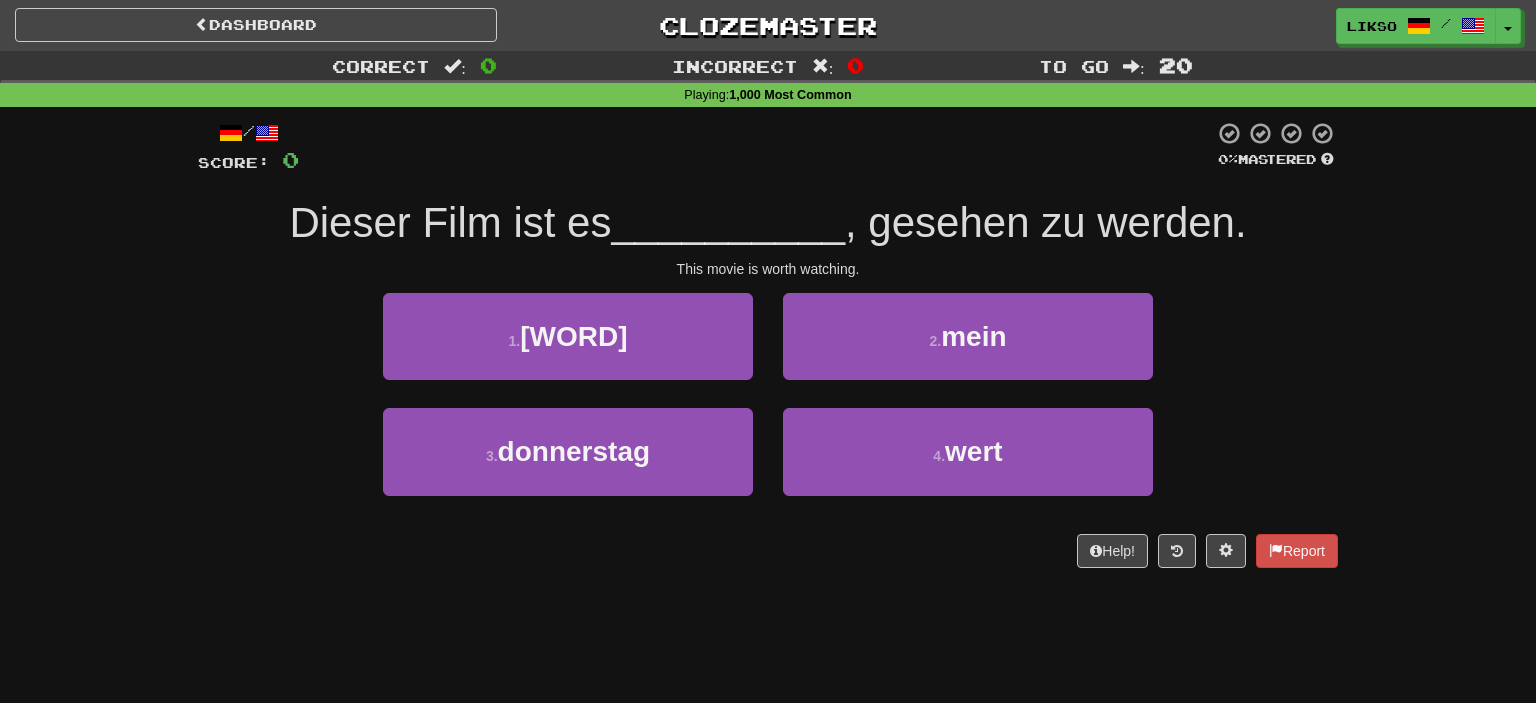scroll, scrollTop: 0, scrollLeft: 0, axis: both 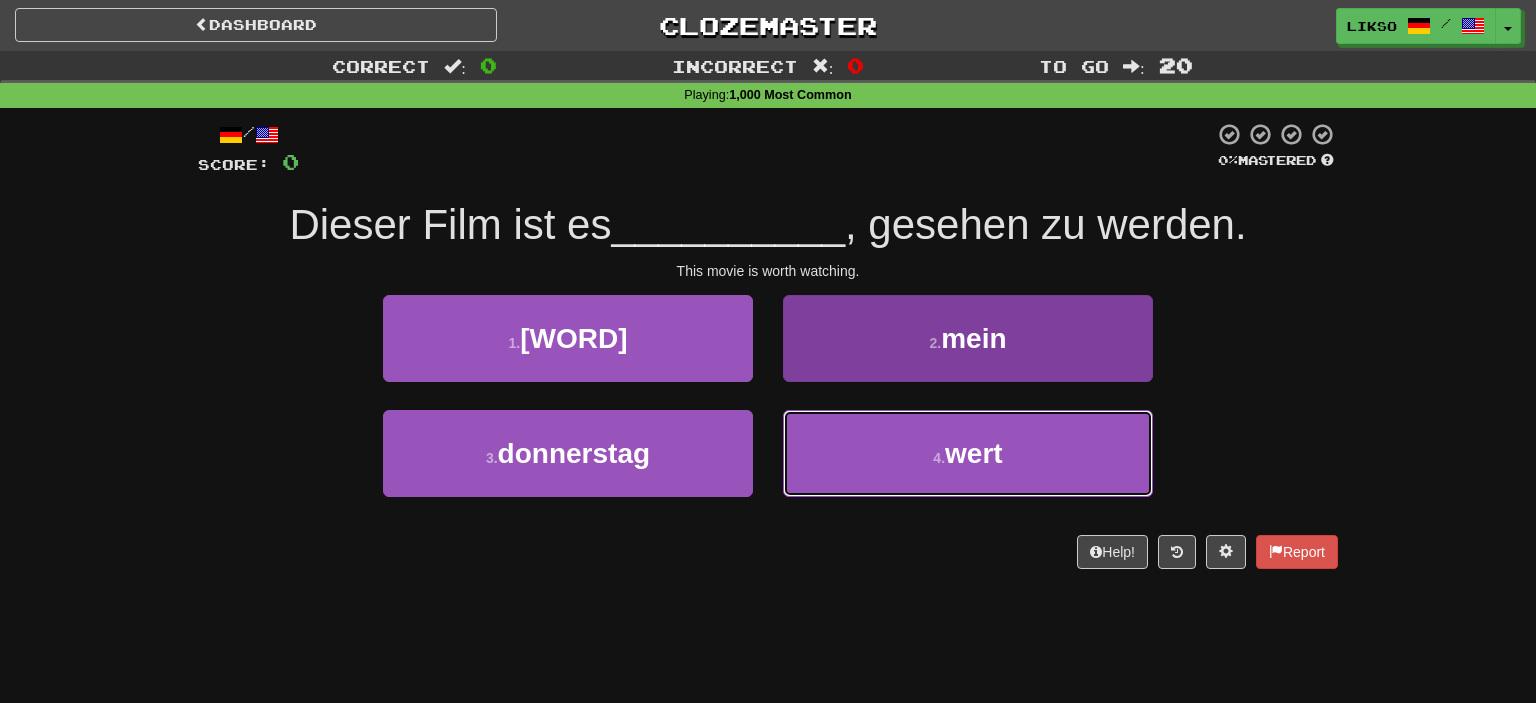 click on "4 .  [WORD]" at bounding box center [968, 453] 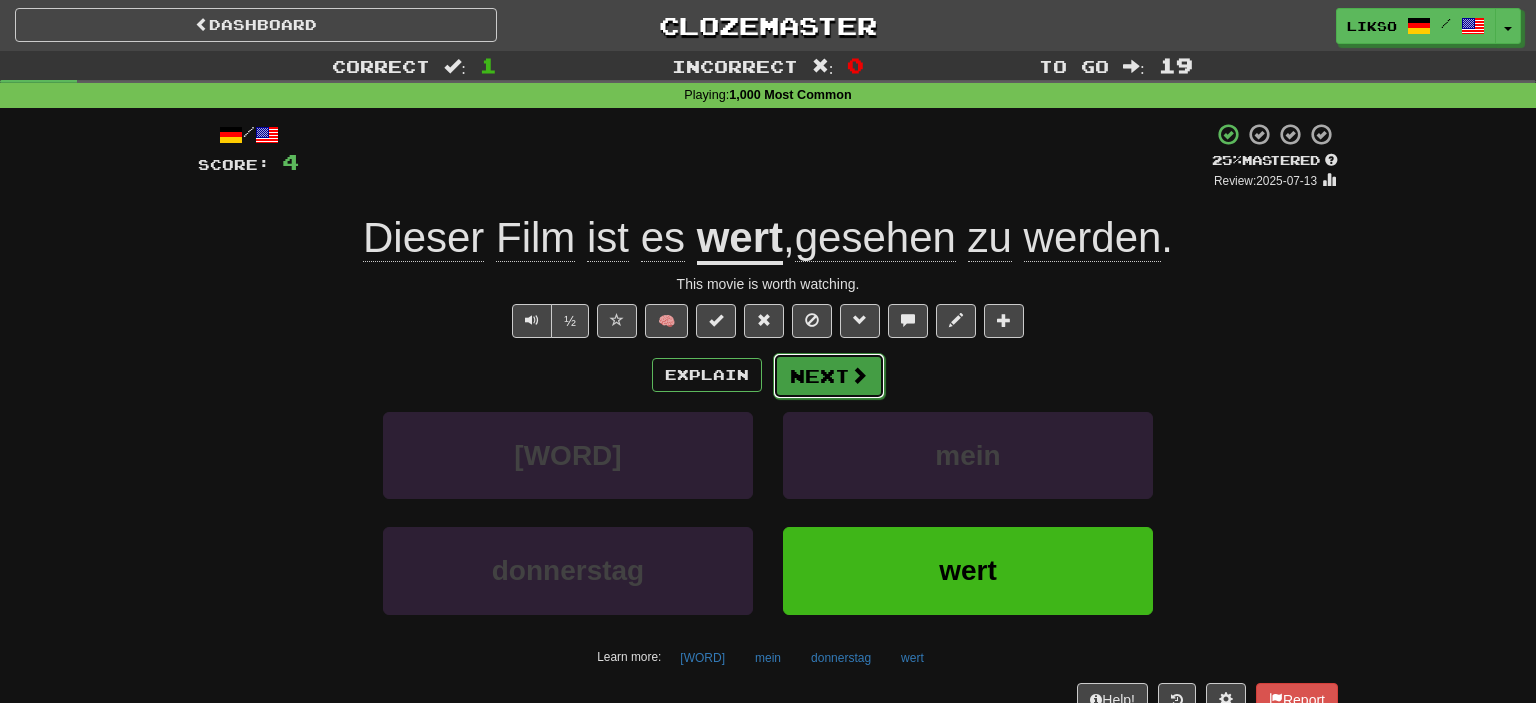 click on "Next" at bounding box center [829, 376] 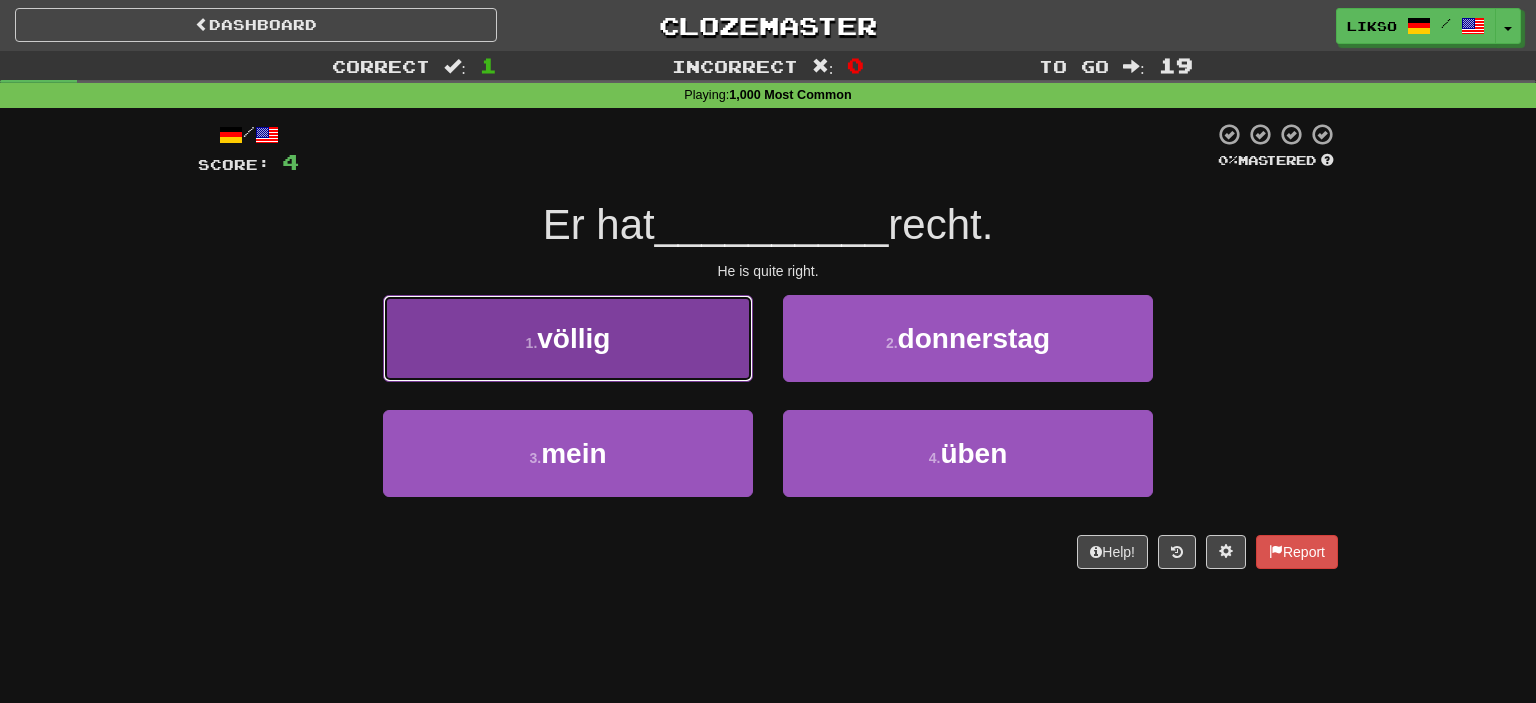 click on "1 .  völlig" at bounding box center (568, 338) 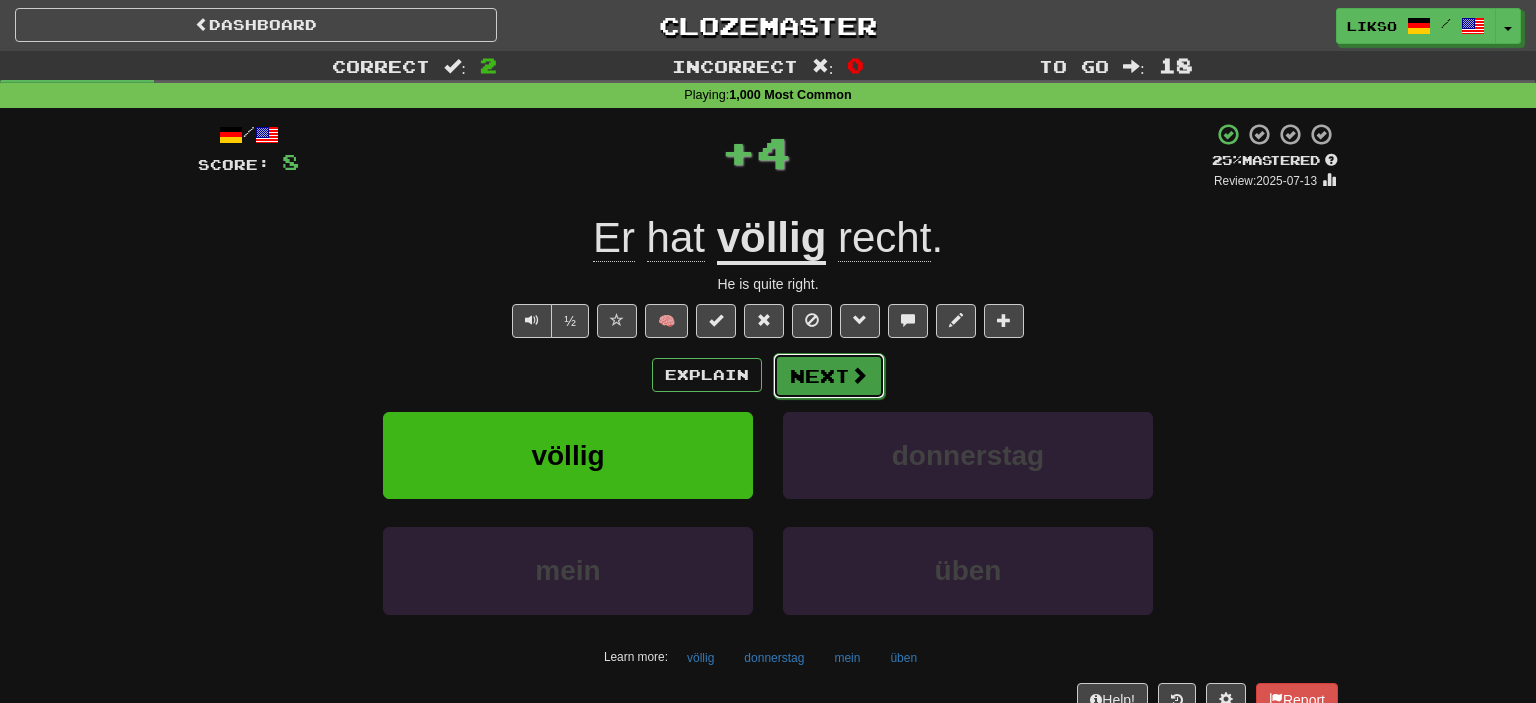 click on "Next" at bounding box center (829, 376) 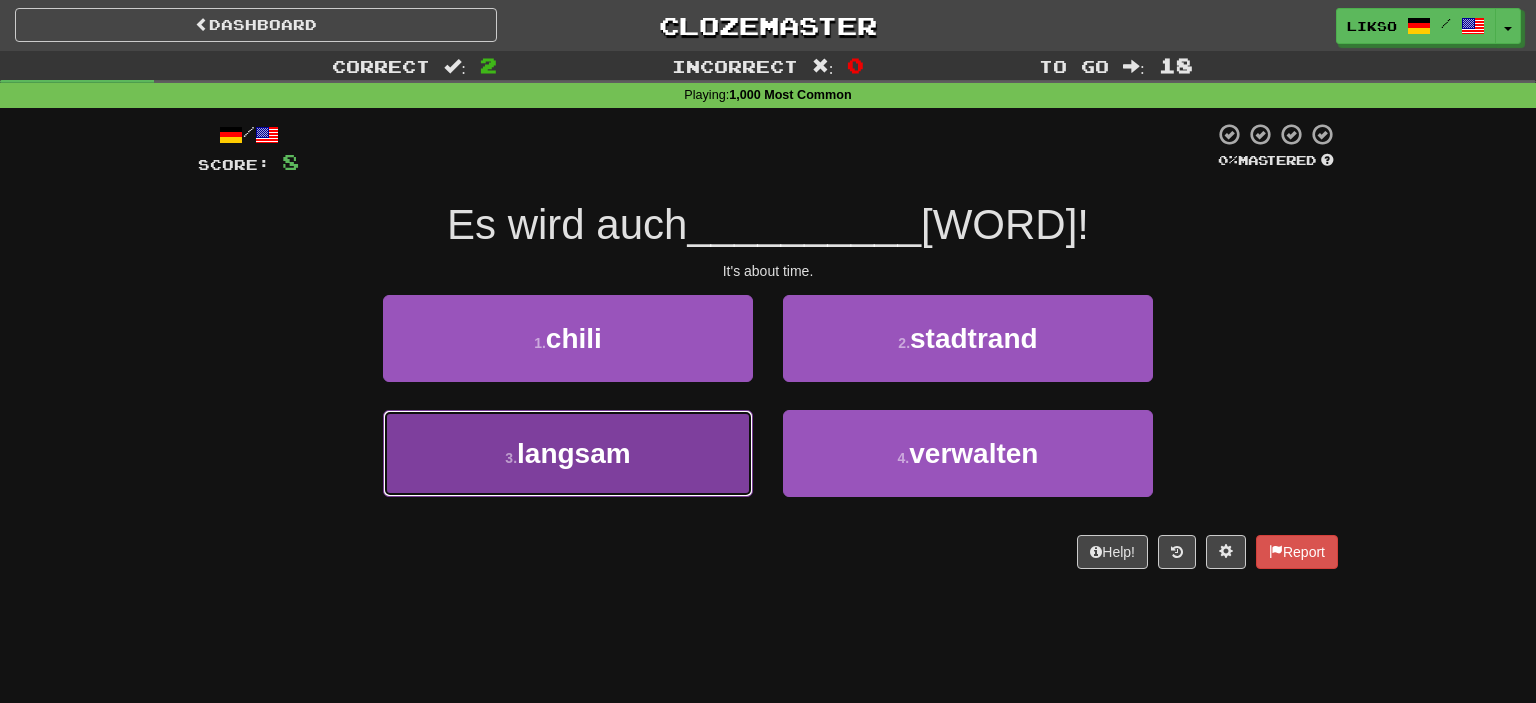 click on "3 .  langsam" at bounding box center [568, 453] 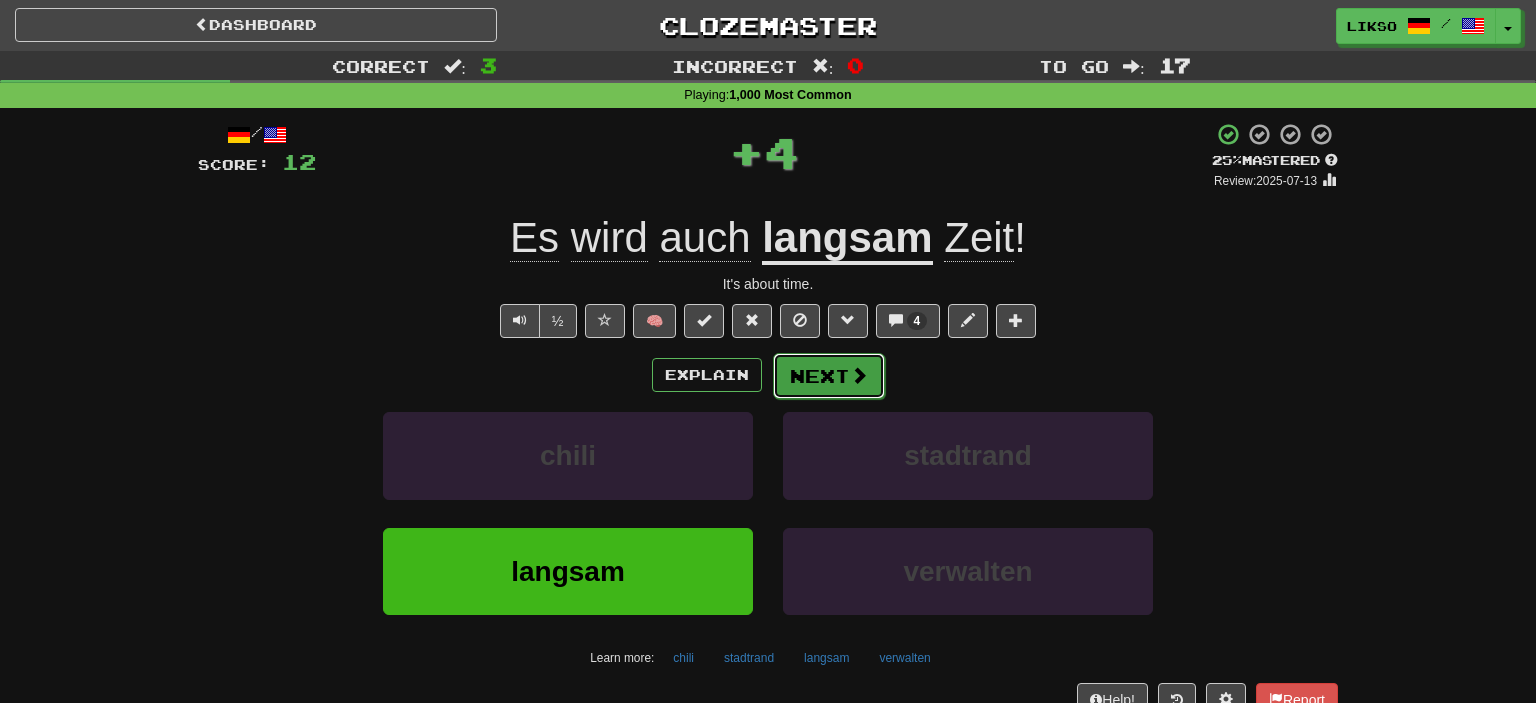 click on "Next" at bounding box center (829, 376) 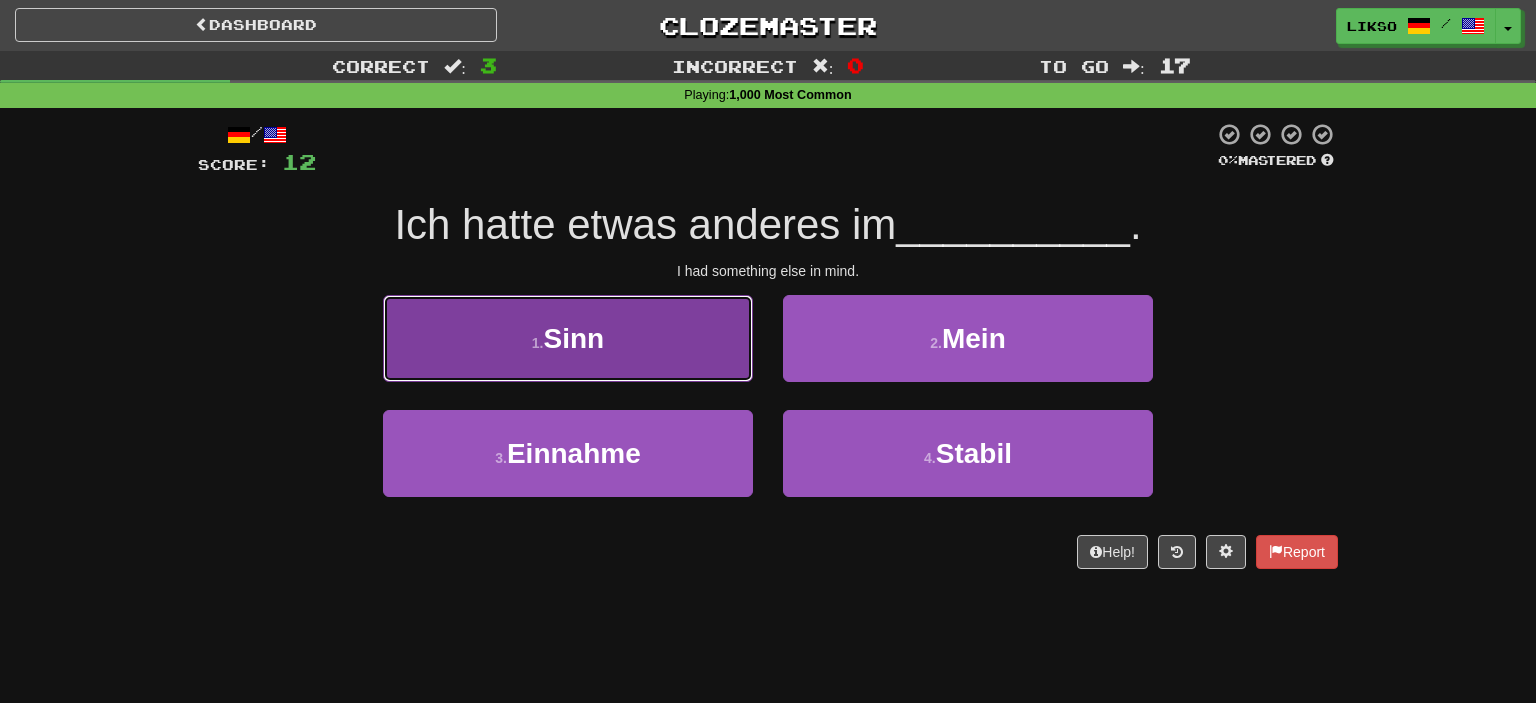 click on "1 .  Sinn" at bounding box center (568, 338) 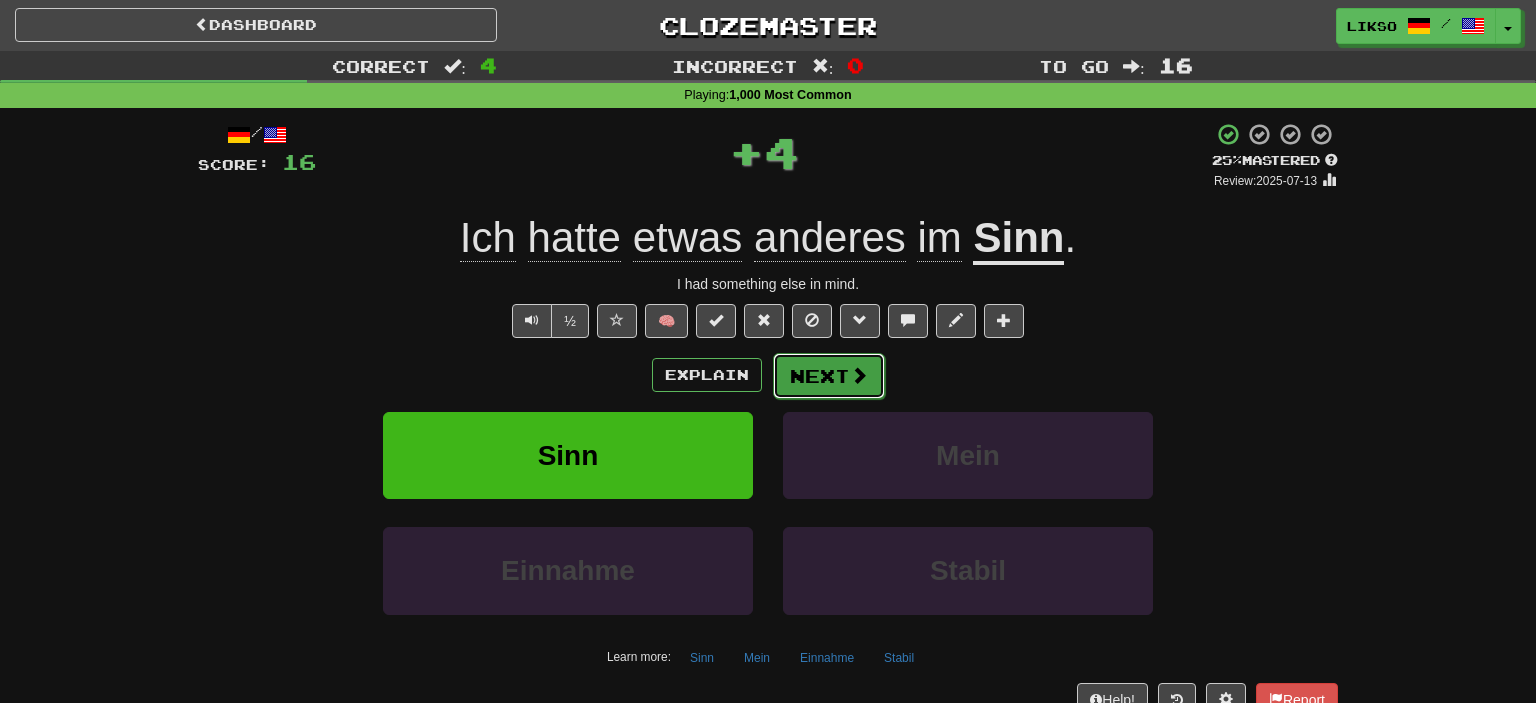 click at bounding box center (859, 375) 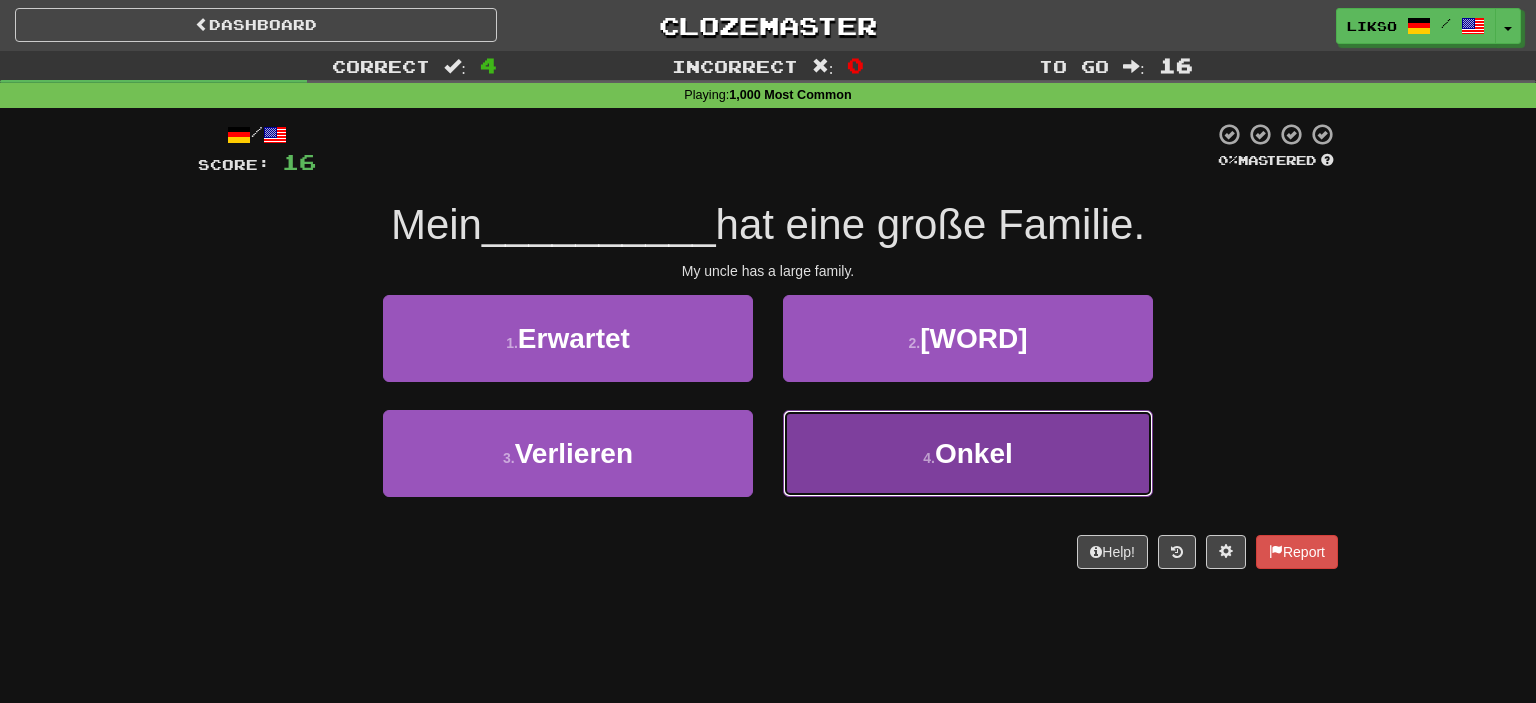 click on "4 .  Onkel" at bounding box center (968, 453) 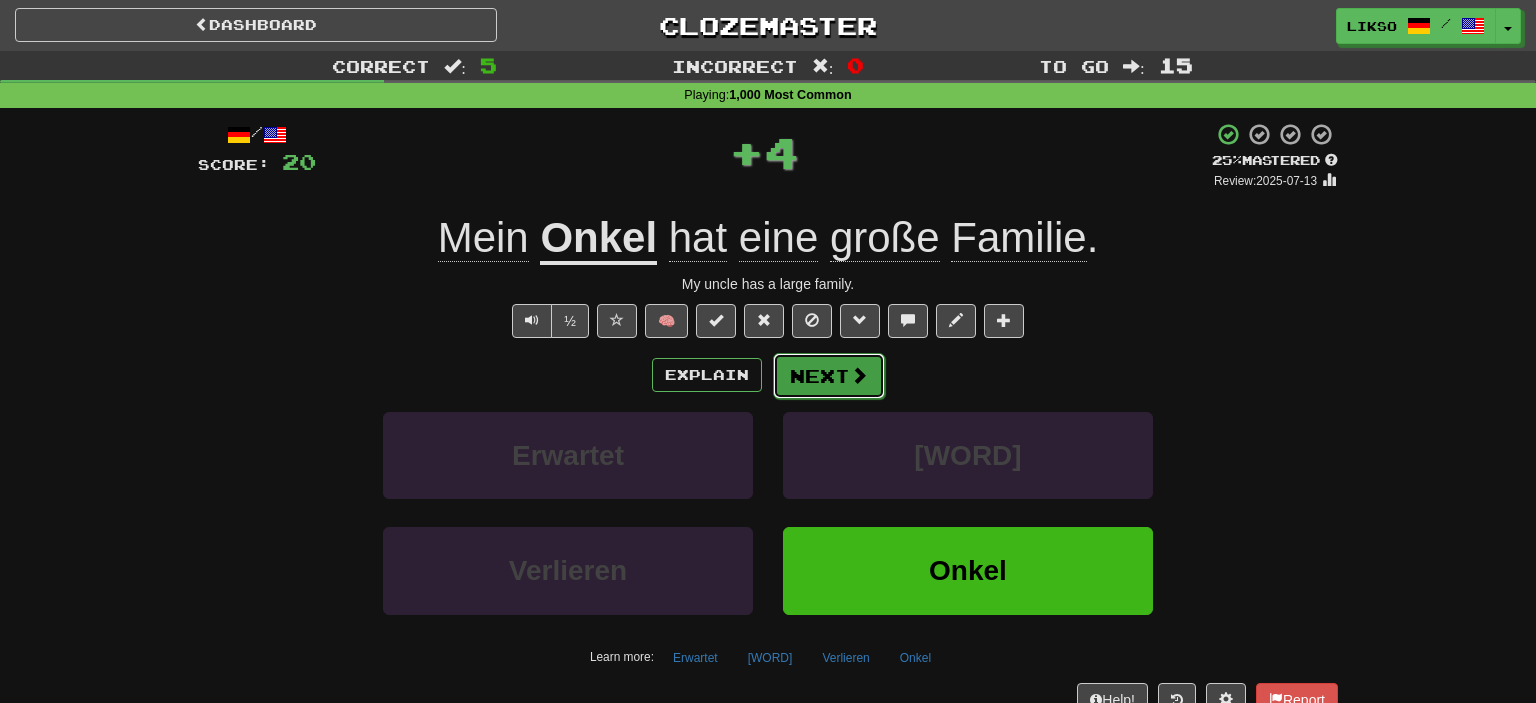 click on "Next" at bounding box center (829, 376) 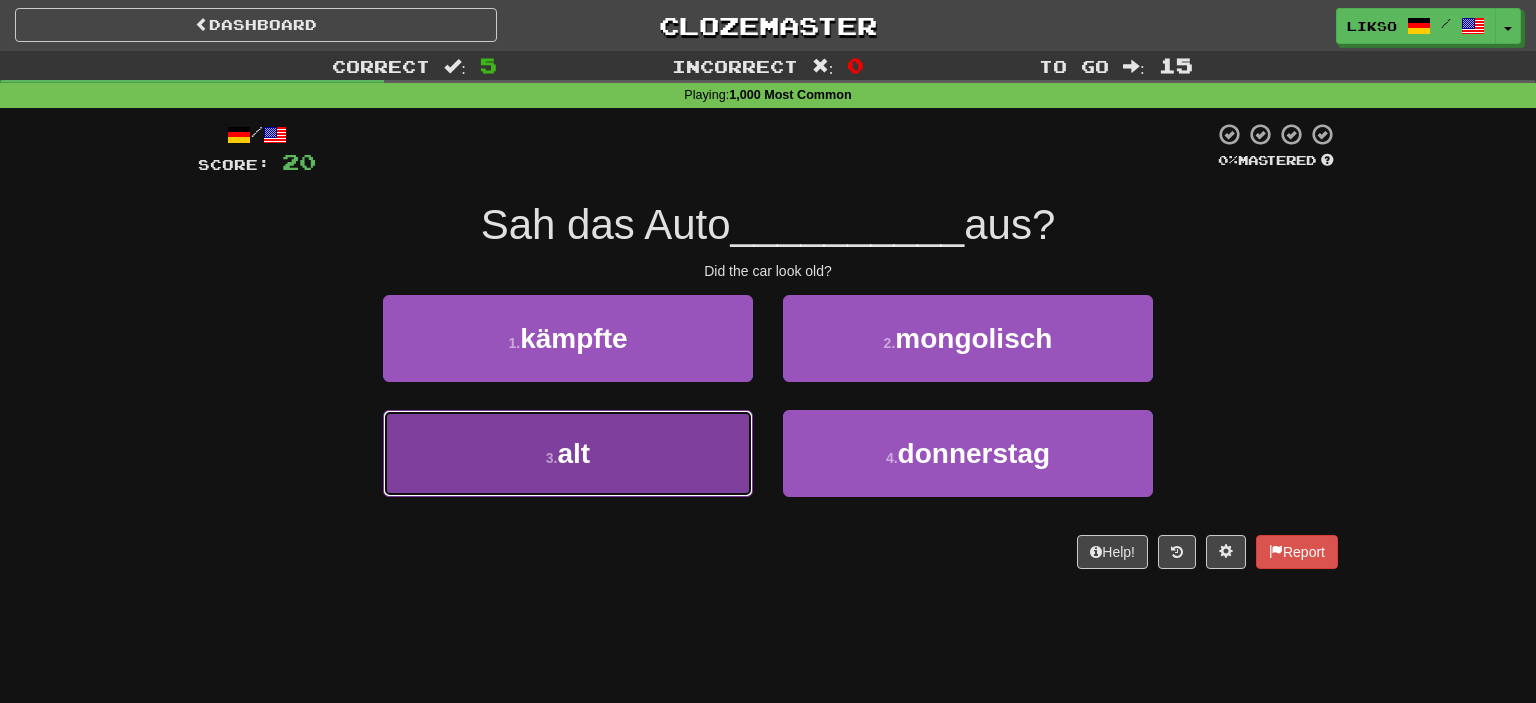 click on "3 .  alt" at bounding box center (568, 453) 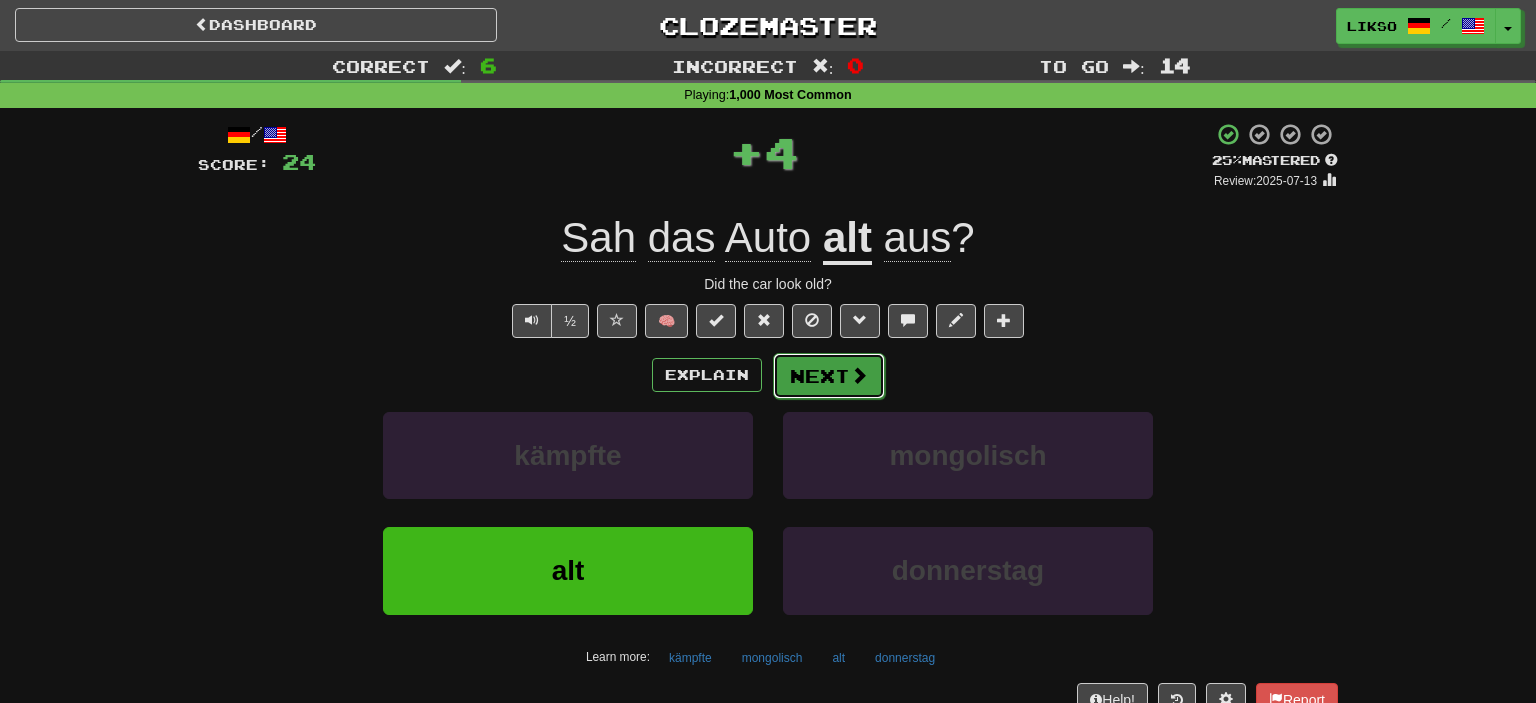 click on "Next" at bounding box center [829, 376] 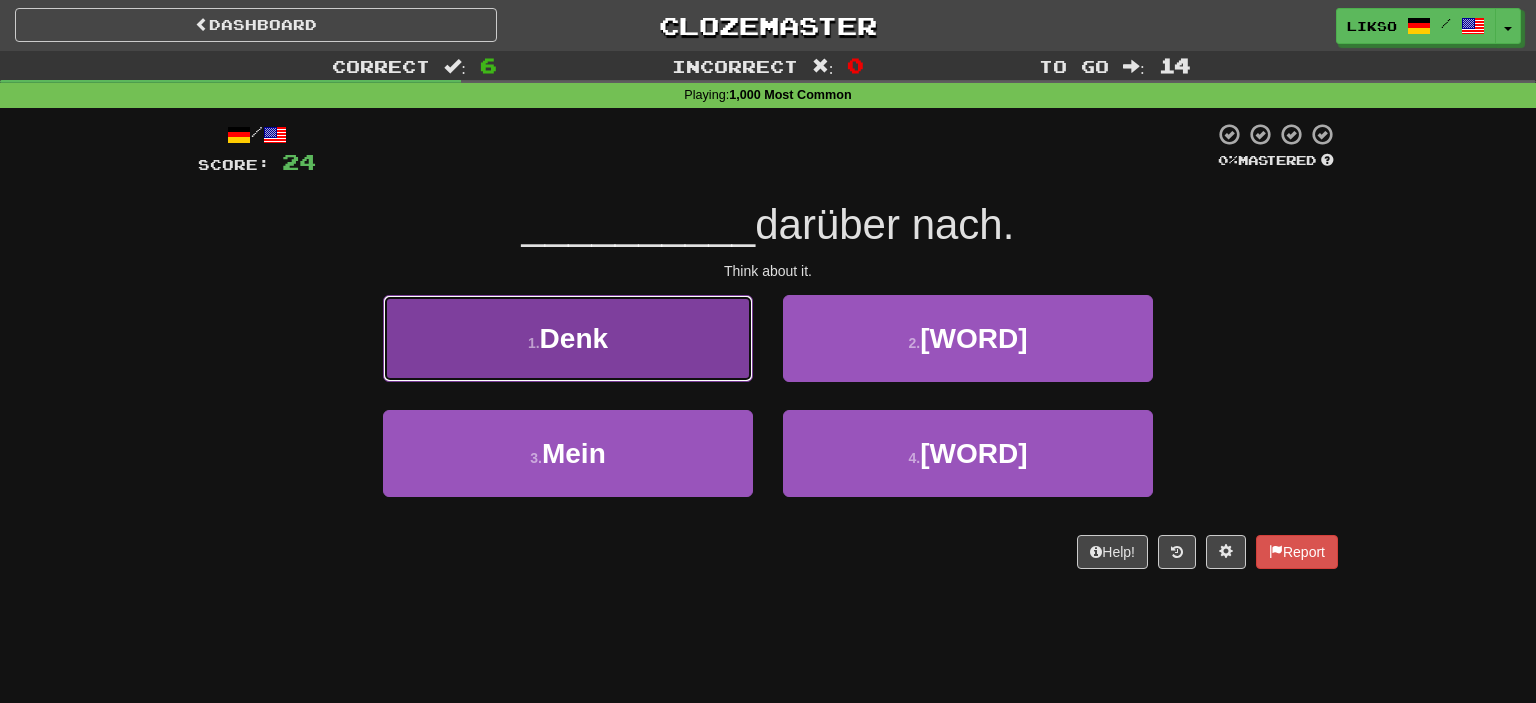click on "1 .  Denk" at bounding box center (568, 338) 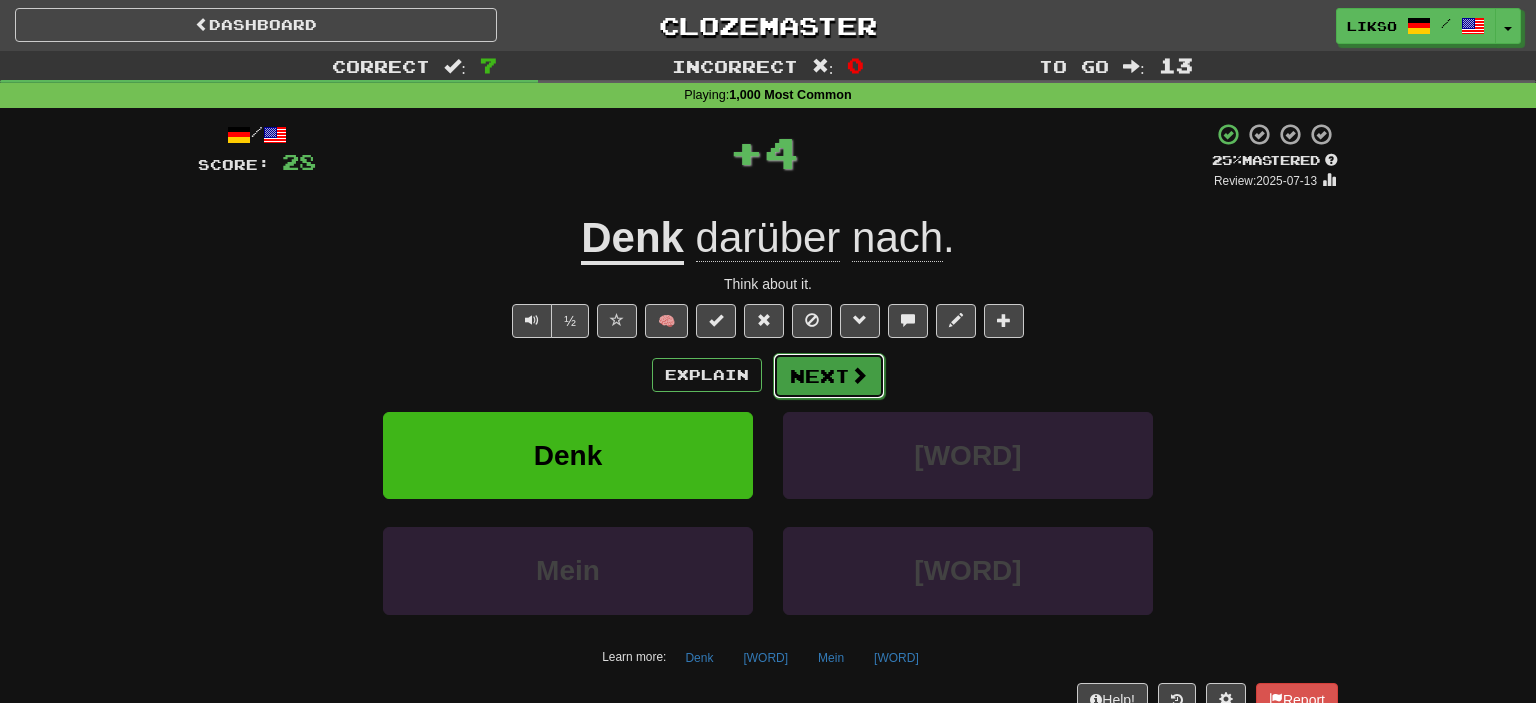 click on "Next" at bounding box center [829, 376] 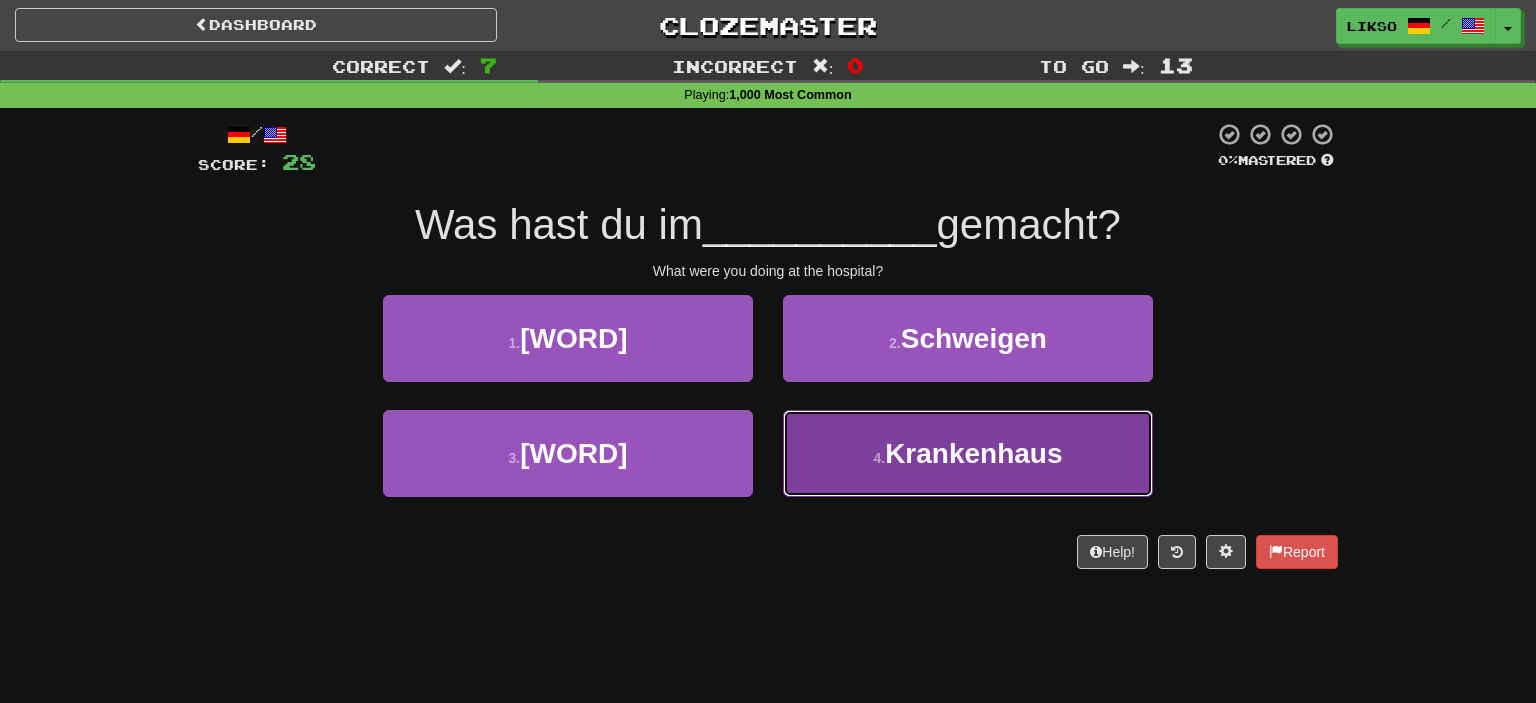 click on "Krankenhaus" at bounding box center [973, 453] 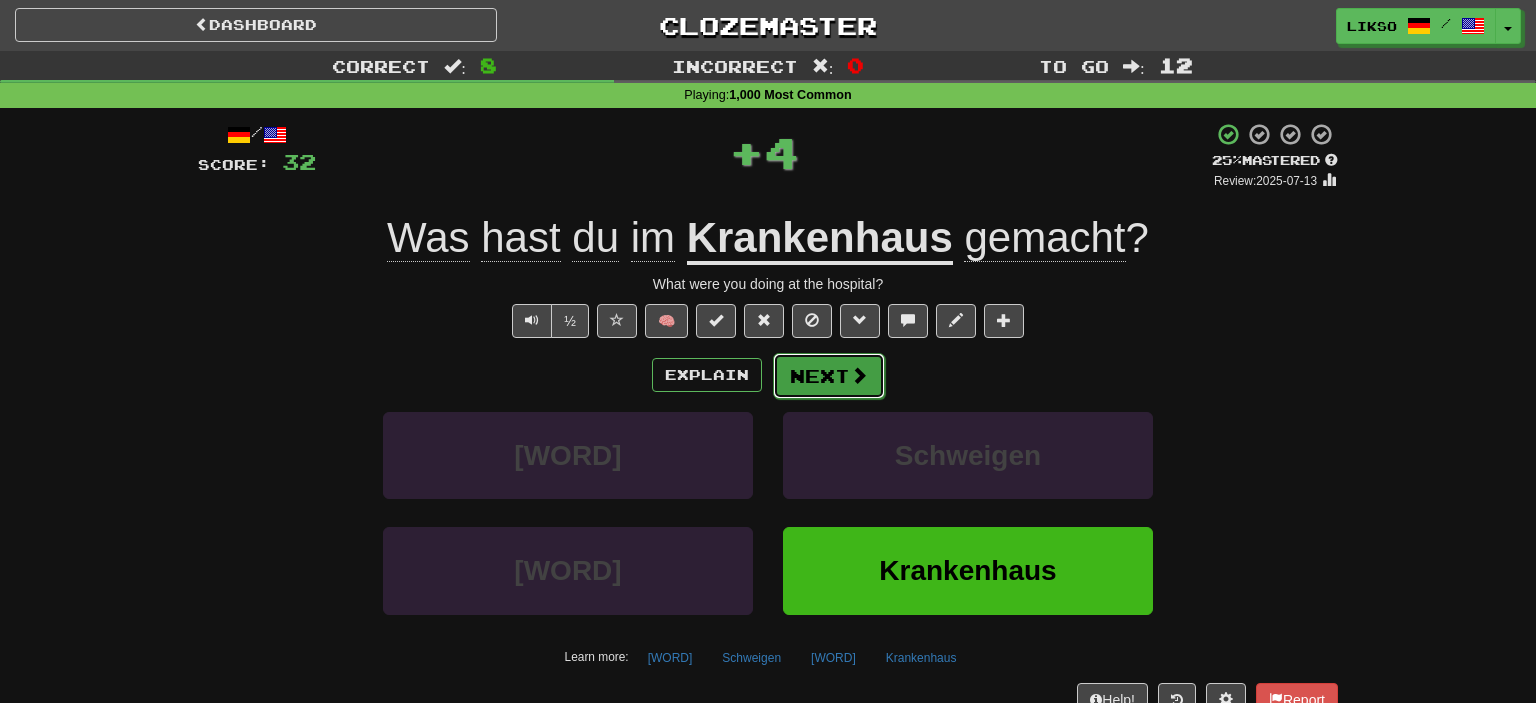 click on "Next" at bounding box center (829, 376) 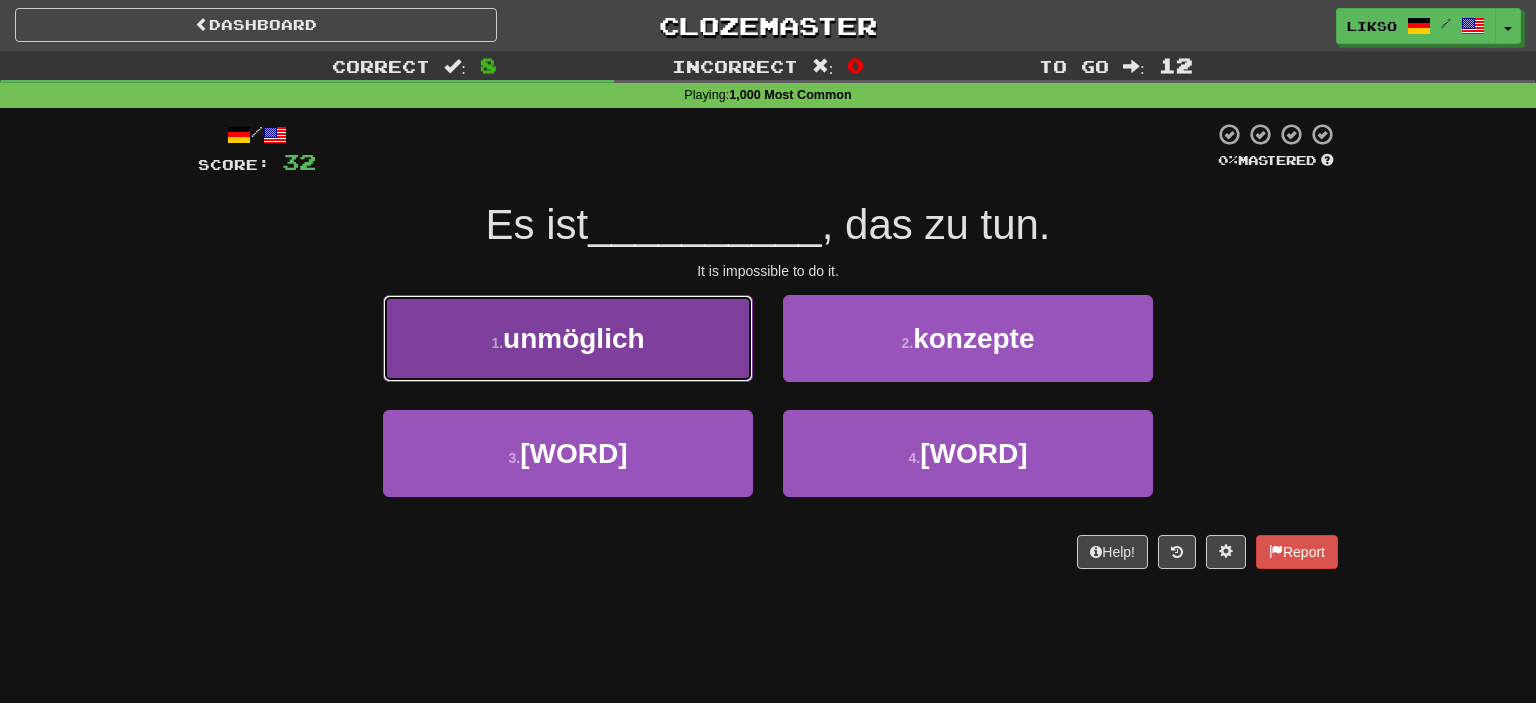 click on "1 .  unmöglich" at bounding box center (568, 338) 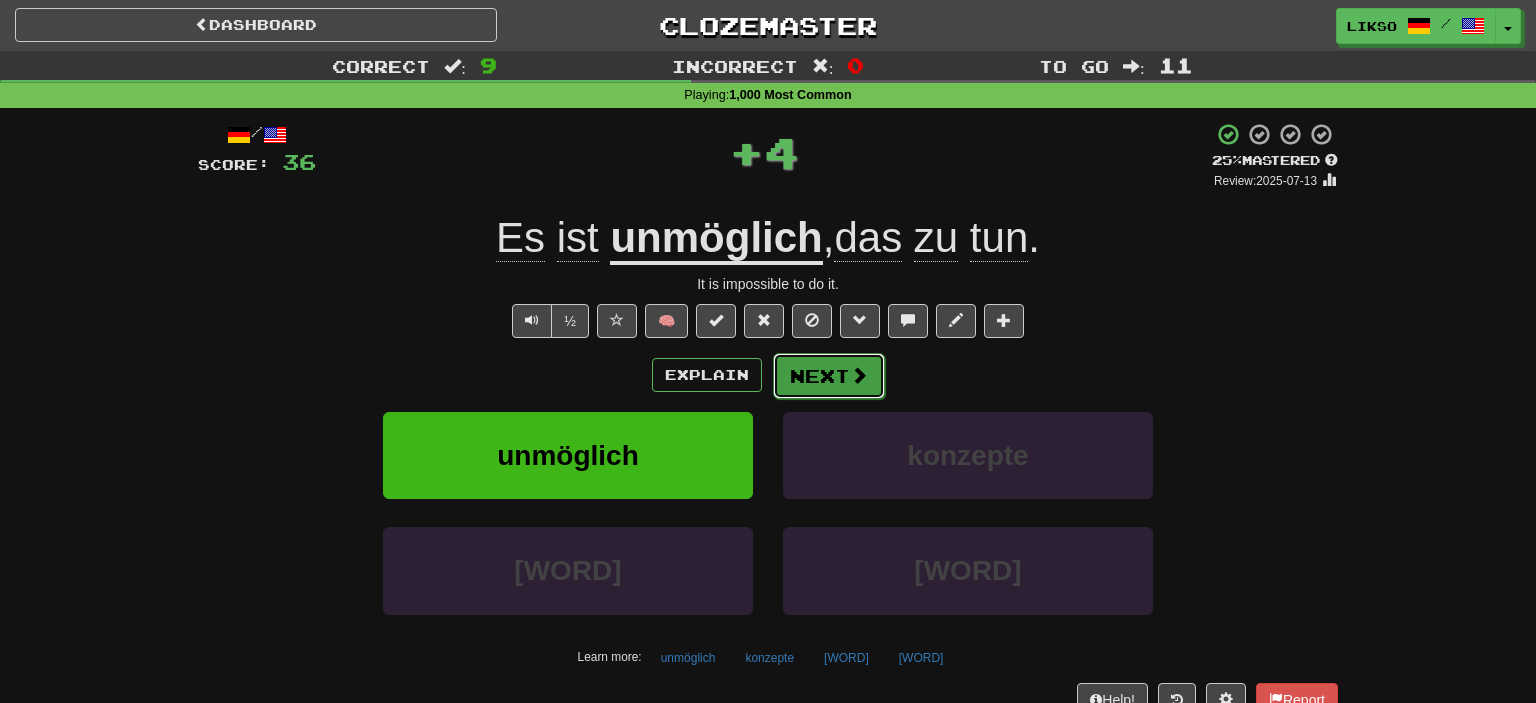 click at bounding box center (859, 375) 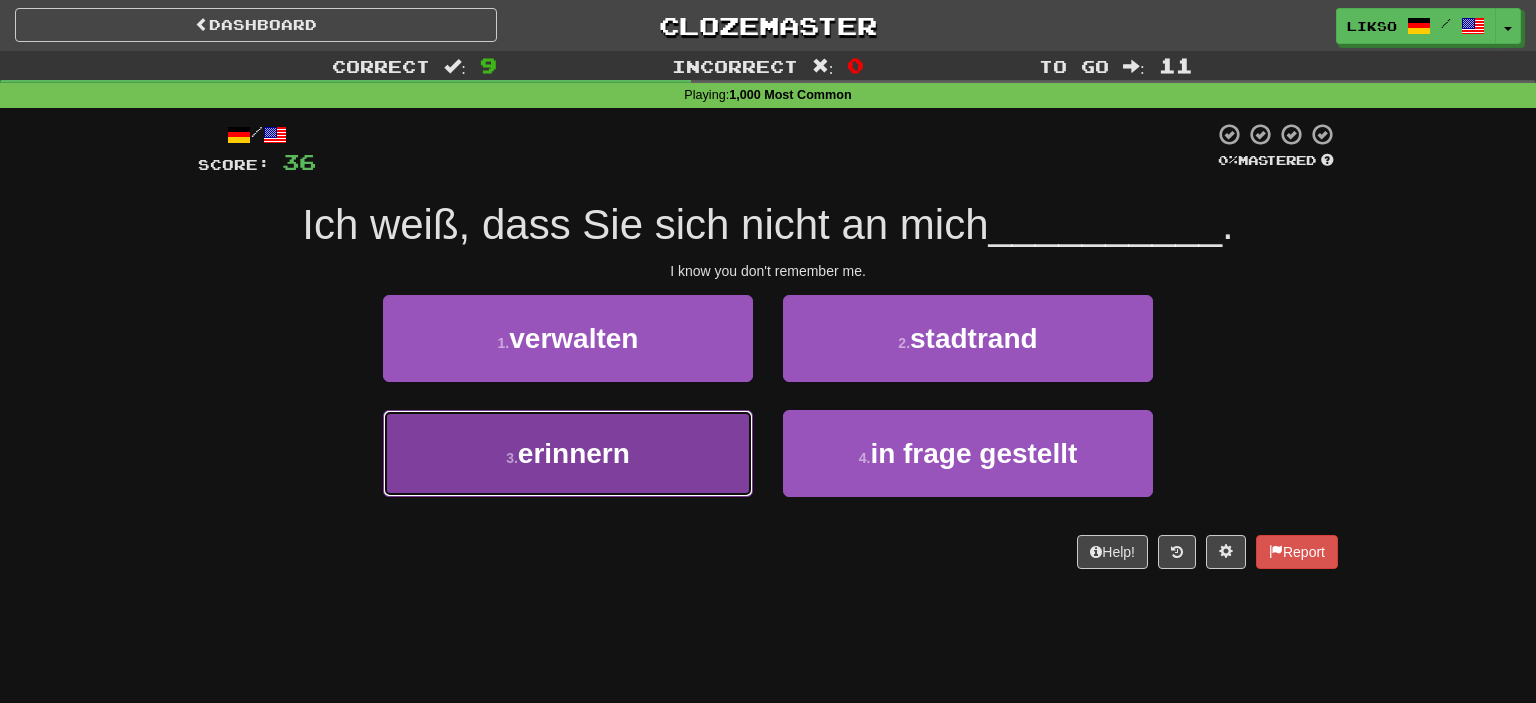 click on "3 .  erinnern" at bounding box center (568, 453) 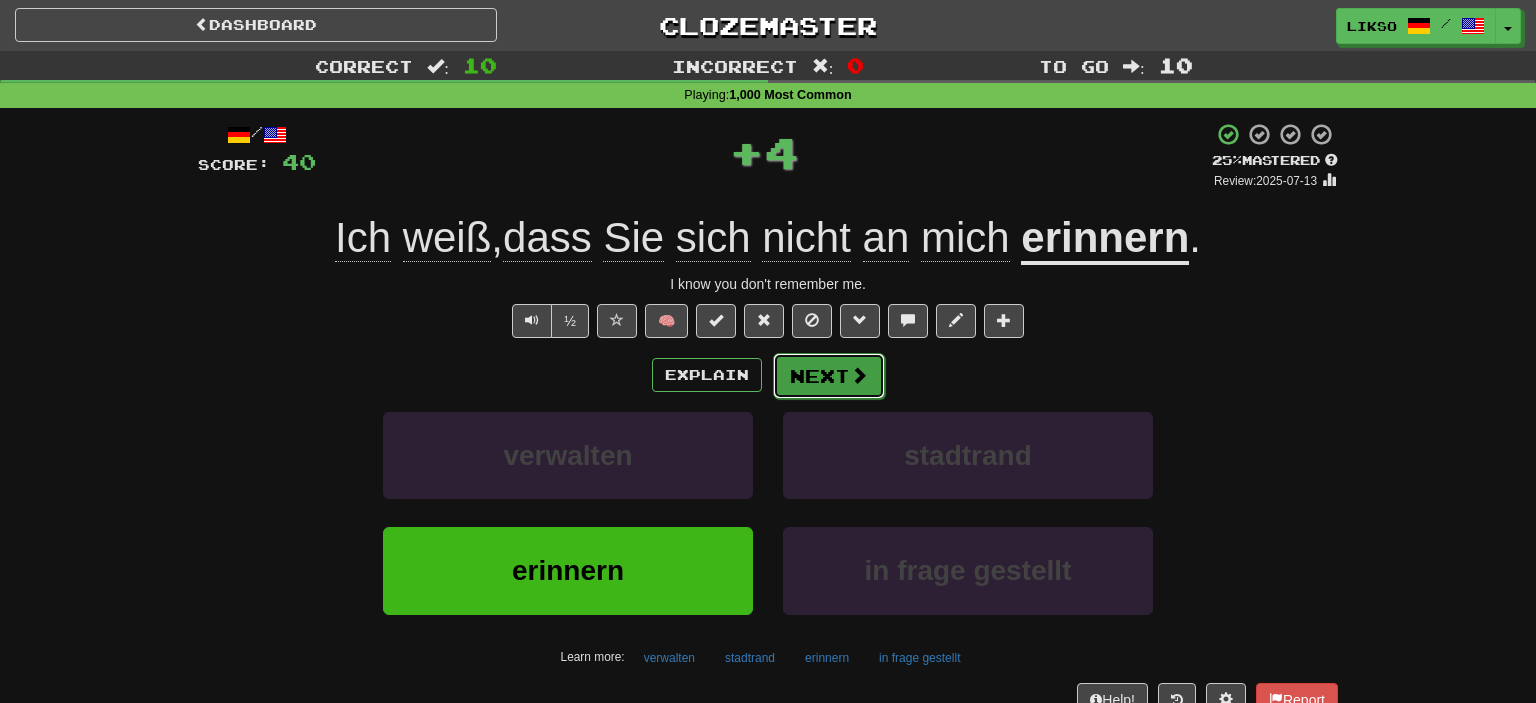 click on "Next" at bounding box center [829, 376] 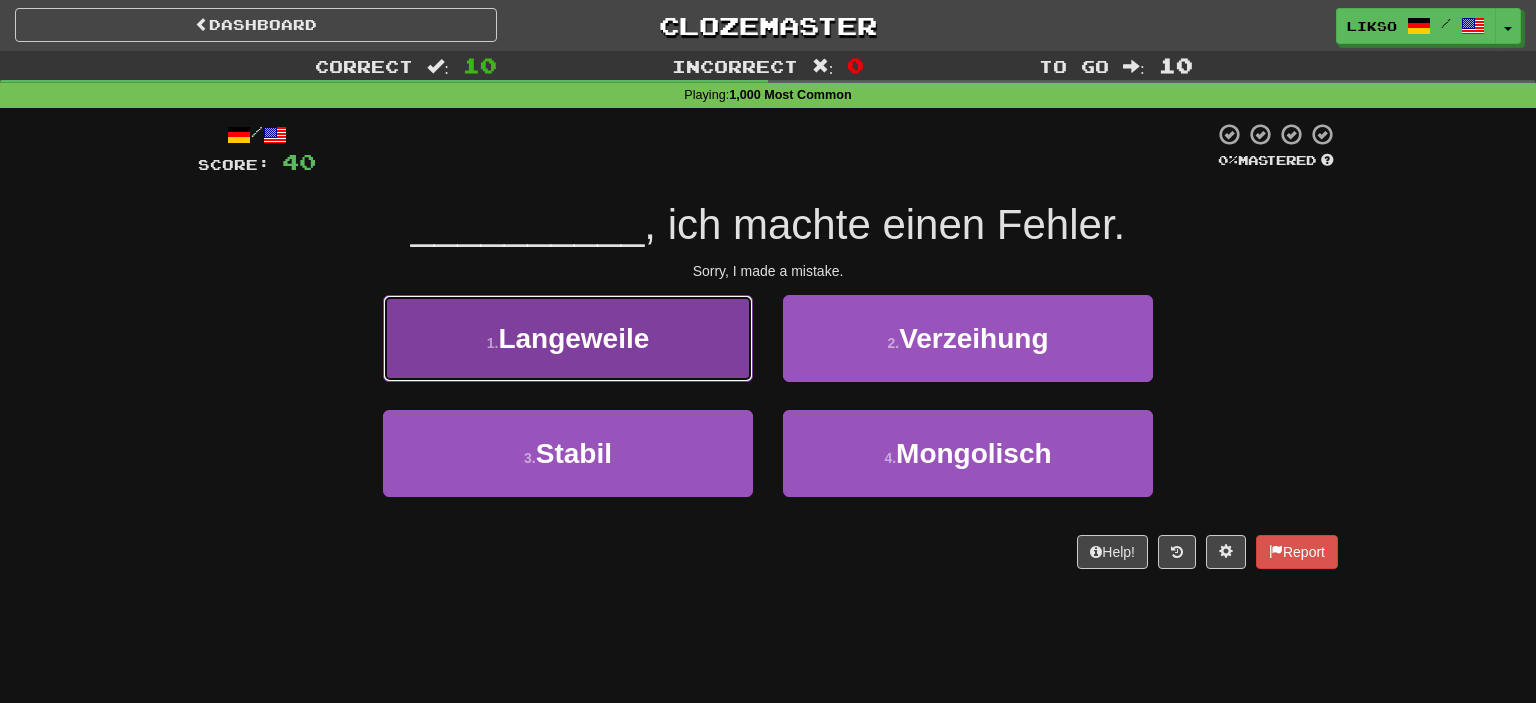 click on "1 .  Langeweile" at bounding box center (568, 338) 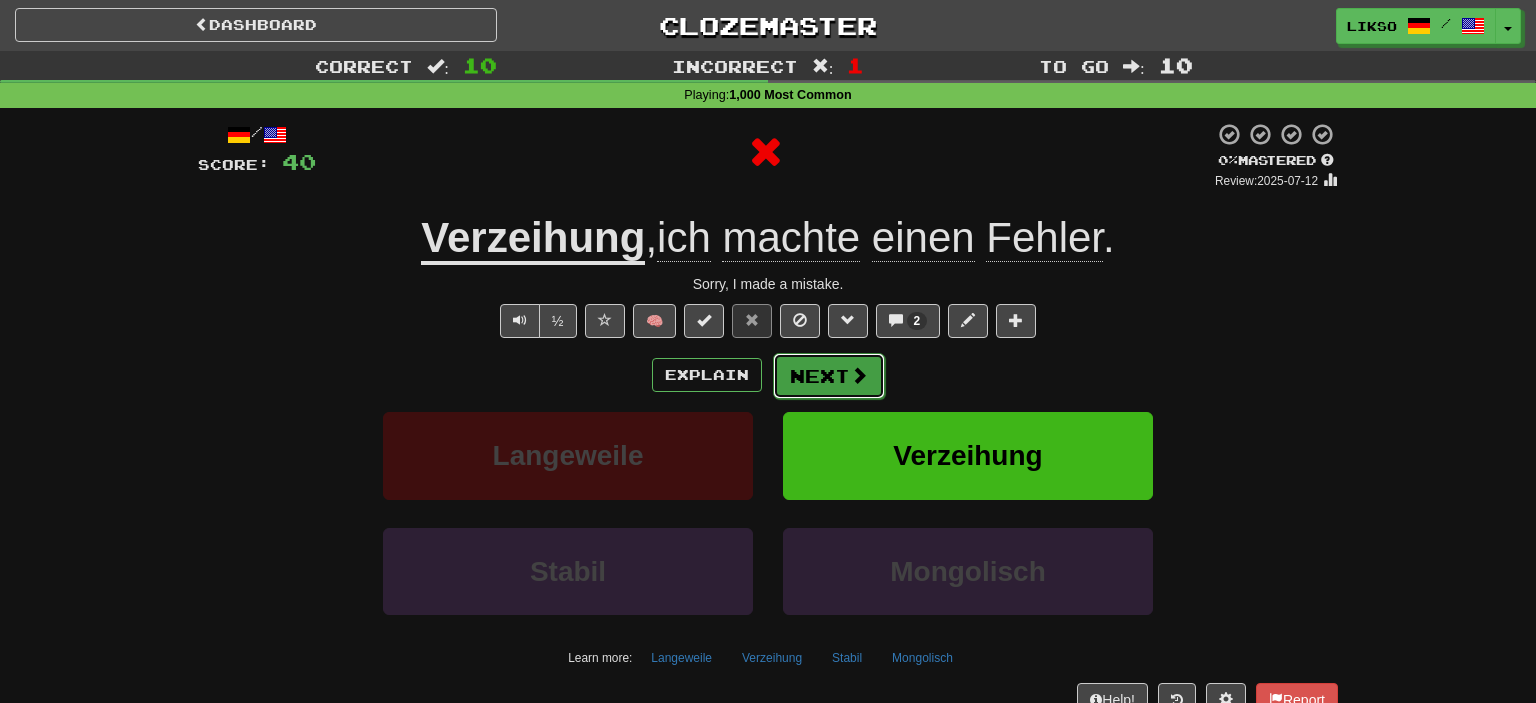 click on "Next" at bounding box center (829, 376) 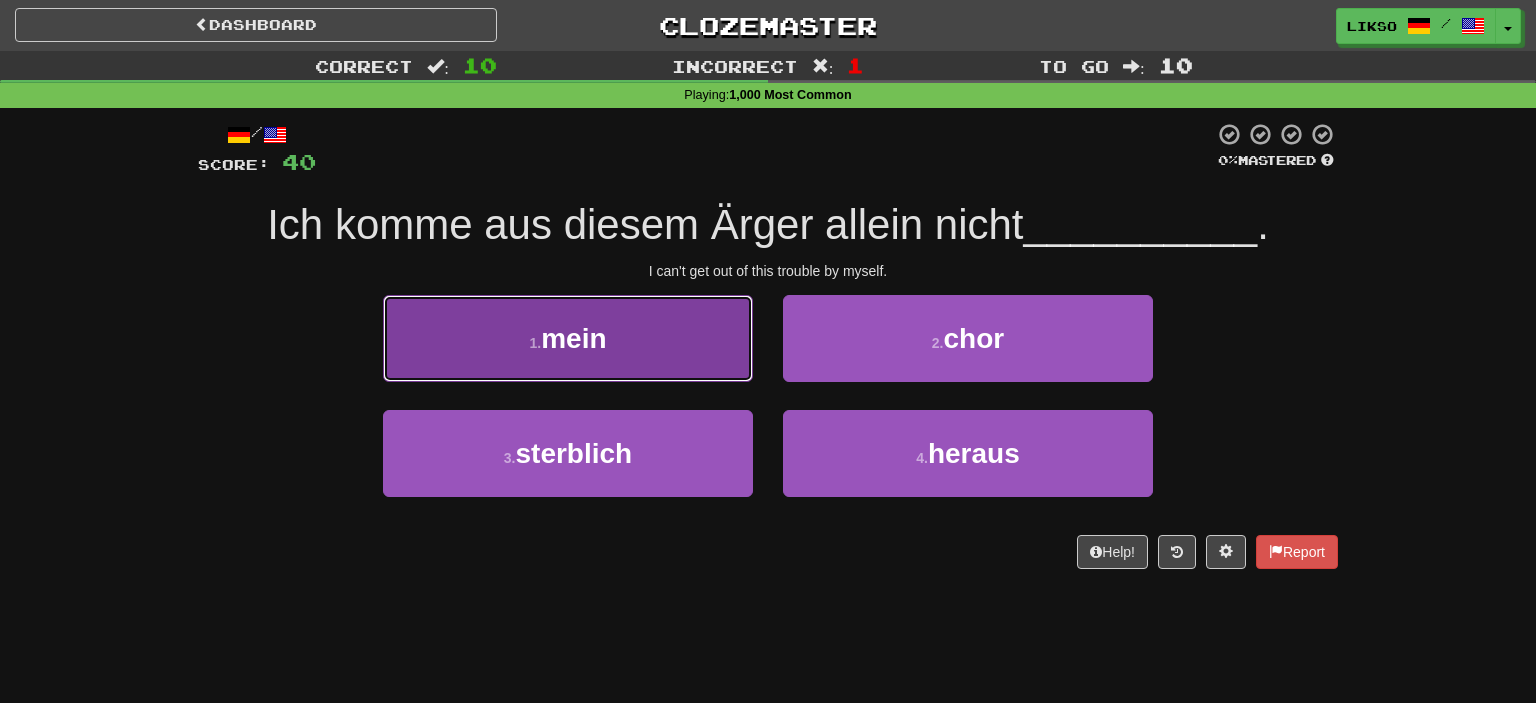 click on "1 .  mein" at bounding box center (568, 338) 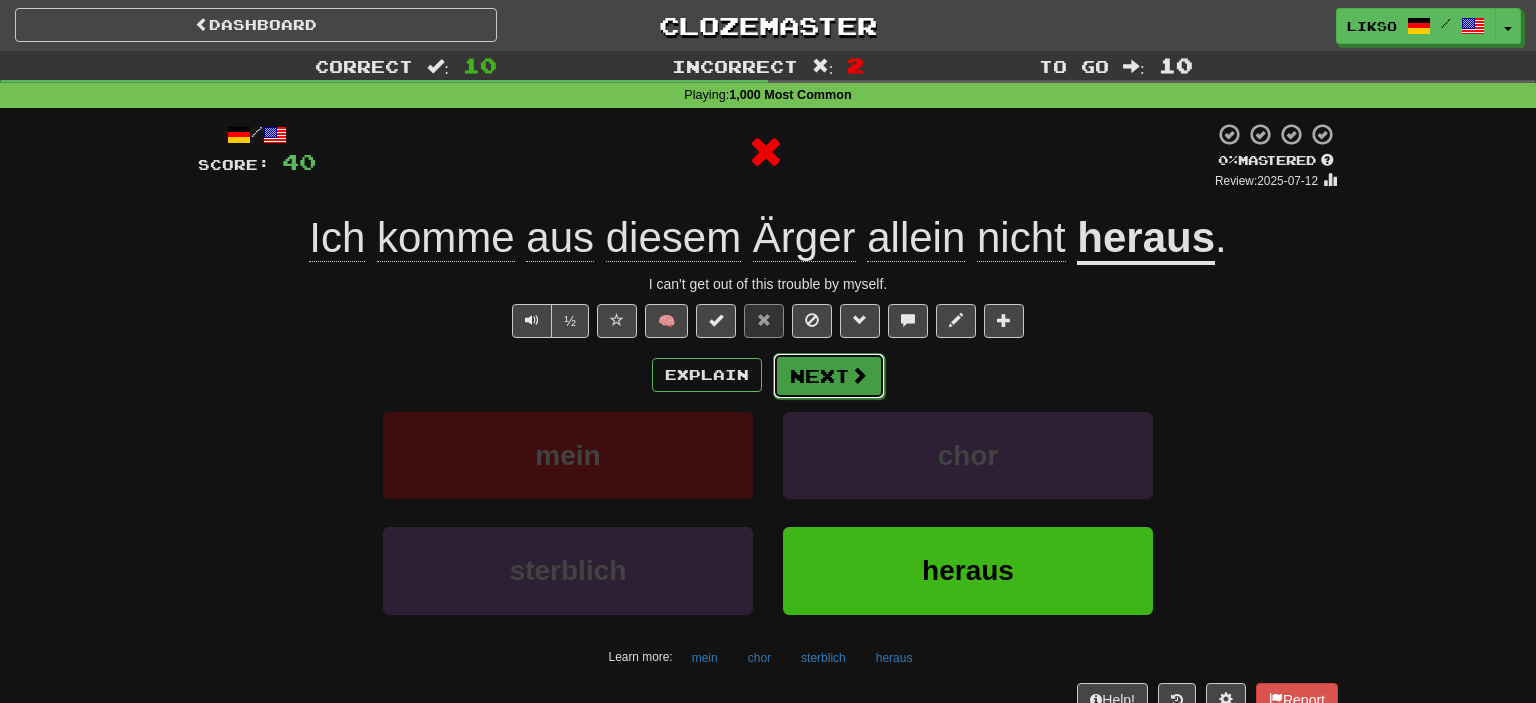 click on "Next" at bounding box center (829, 376) 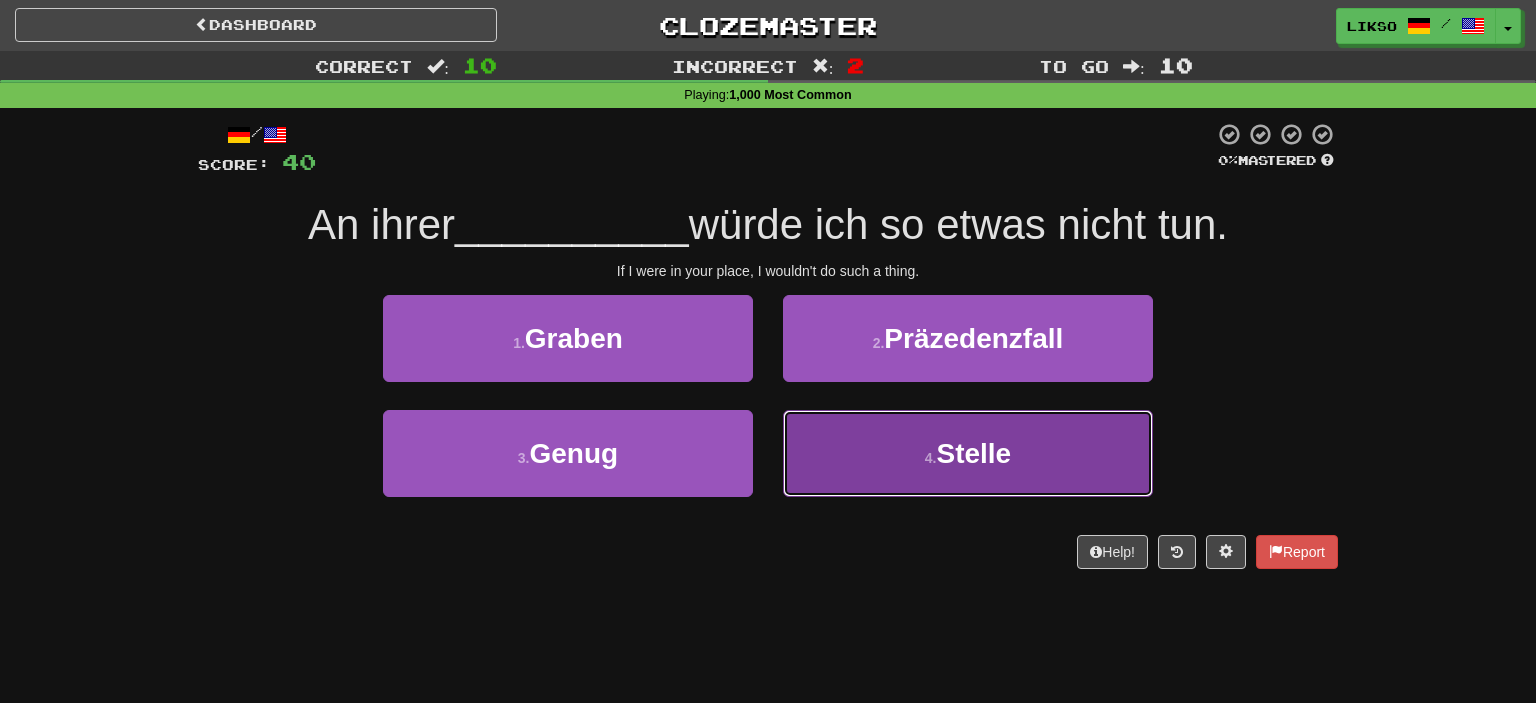 click on "4 .  Stelle" at bounding box center (968, 453) 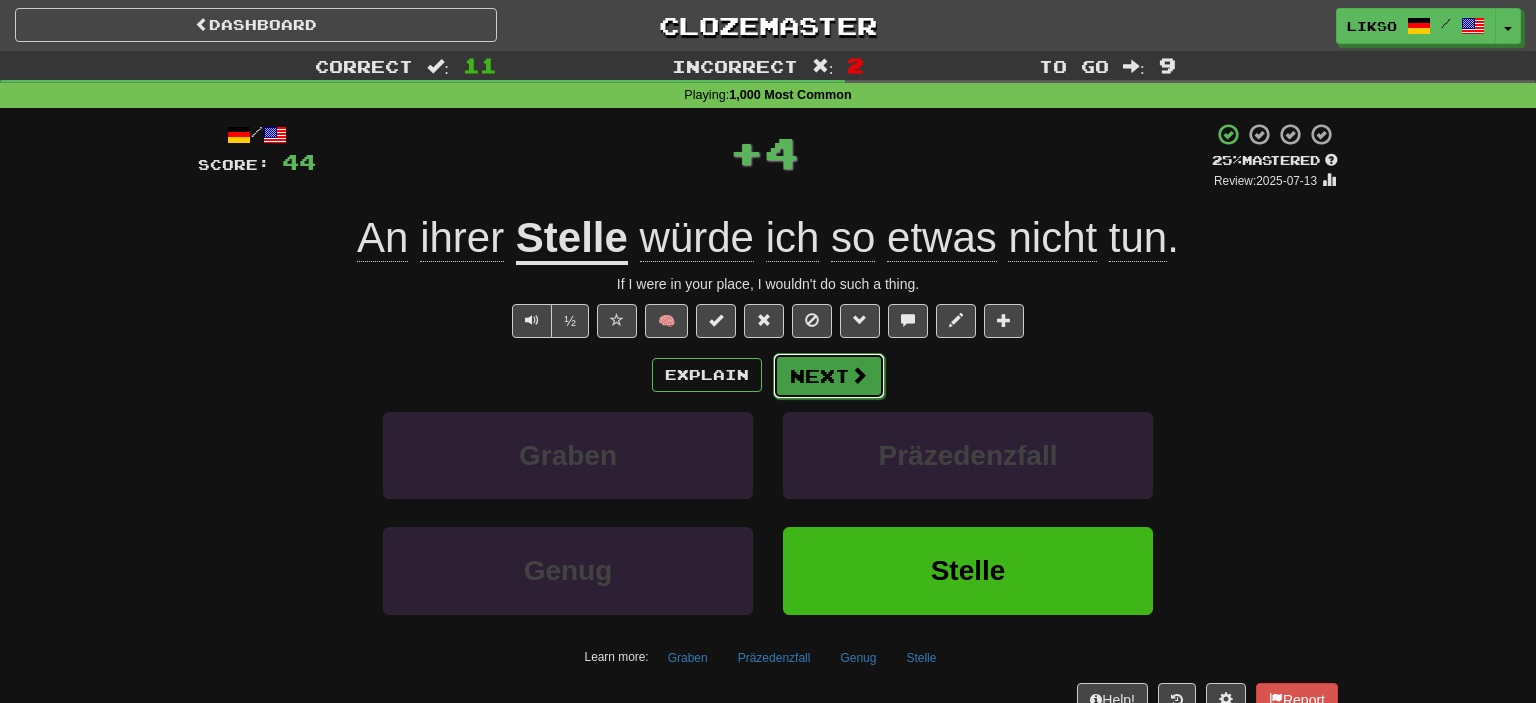 click at bounding box center (859, 375) 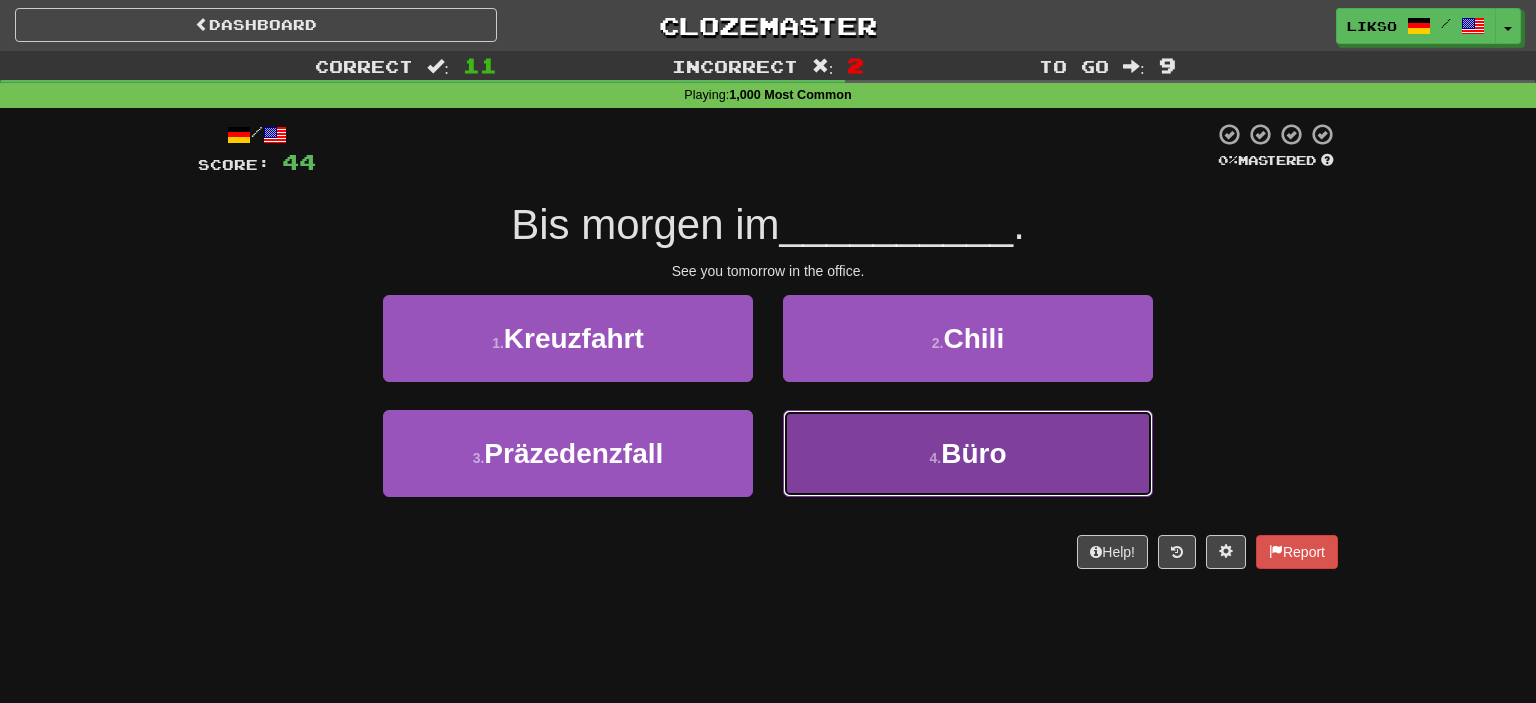 click on "4 .  Büro" at bounding box center [968, 453] 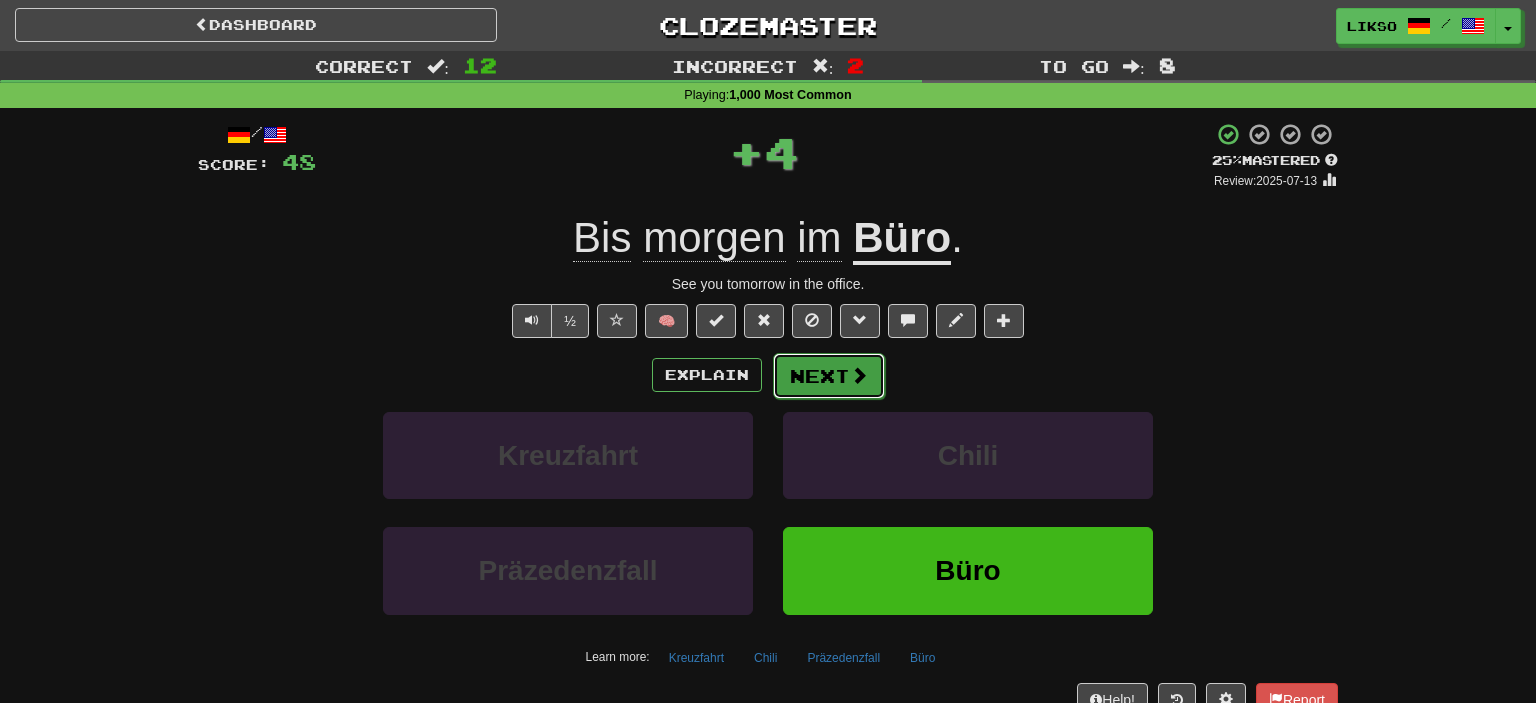 click on "Next" at bounding box center (829, 376) 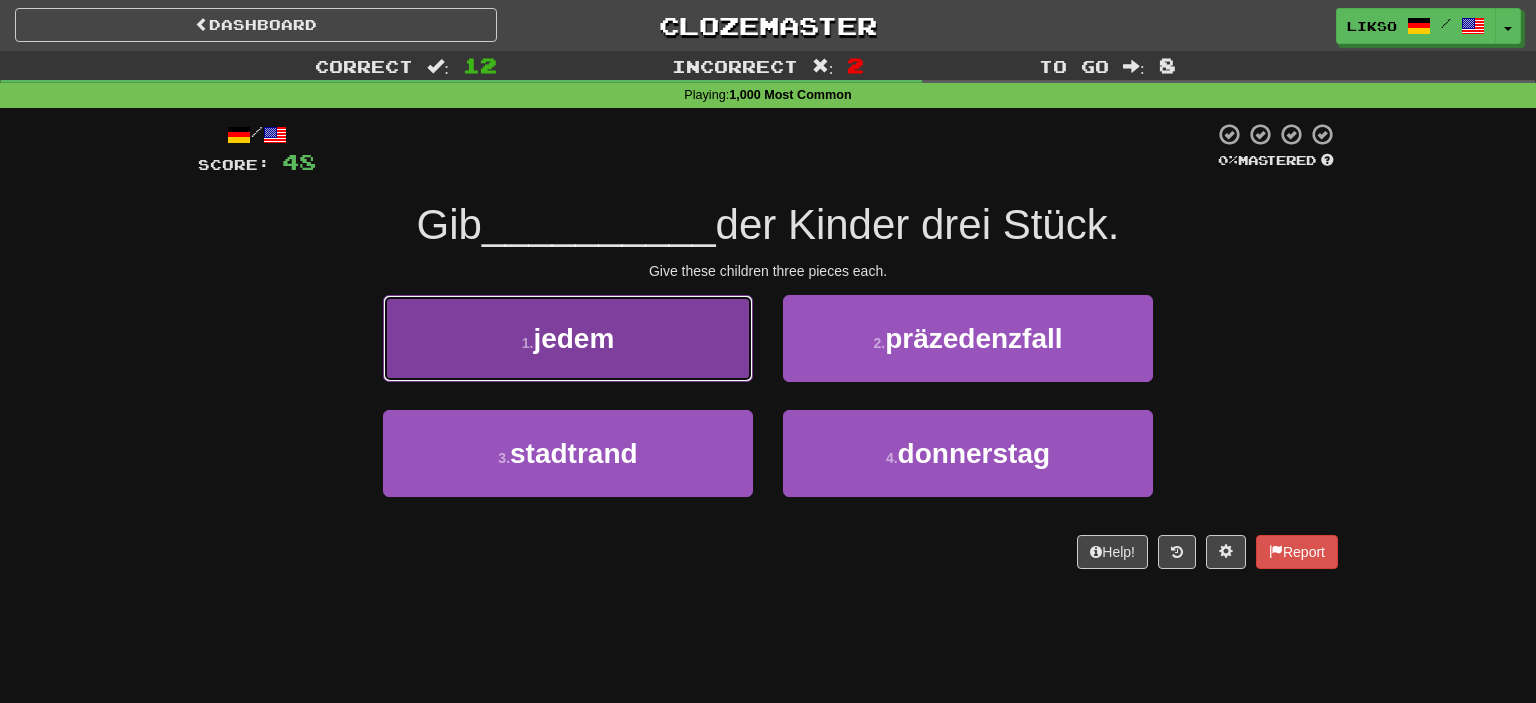 click on "1 .  jedem" at bounding box center [568, 338] 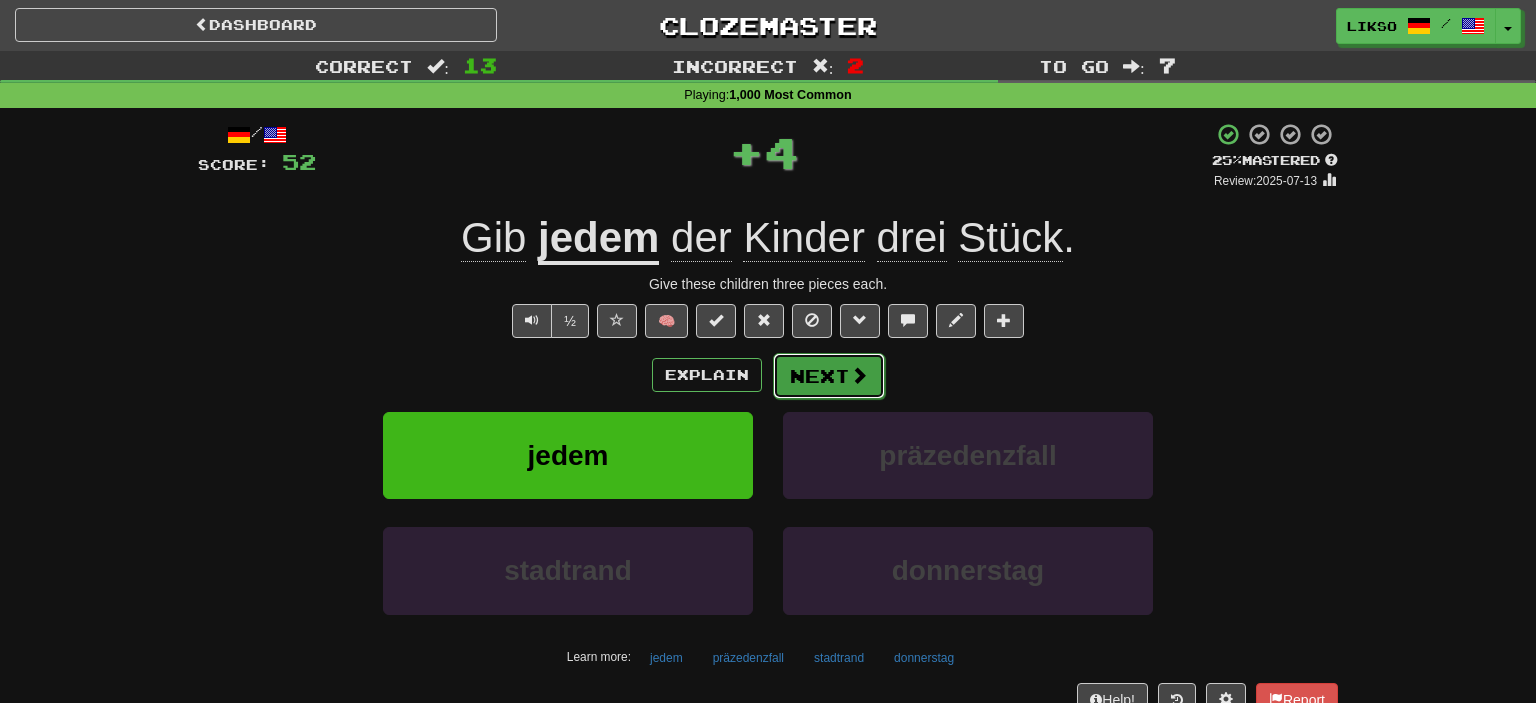 click on "Next" at bounding box center (829, 376) 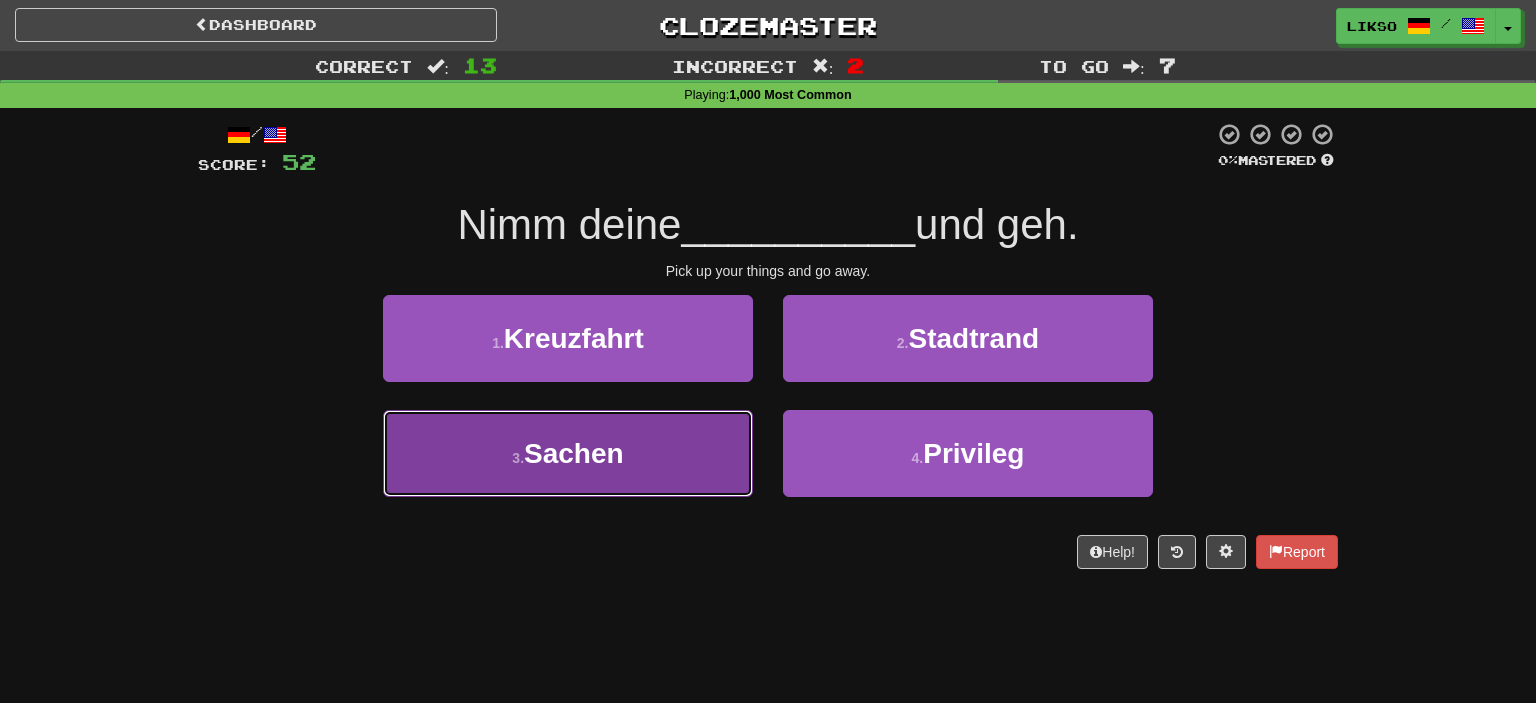 click on "3 .  Sachen" at bounding box center [568, 453] 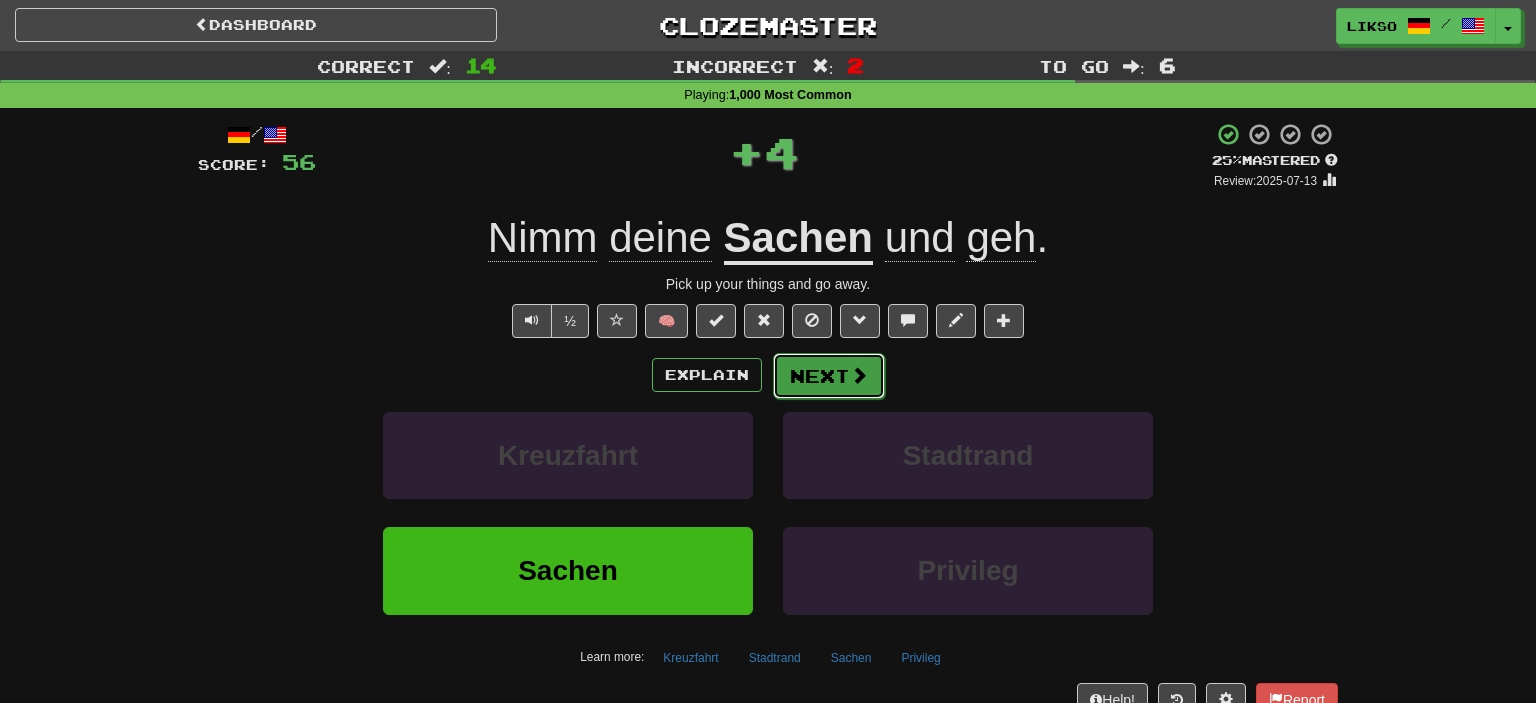 click on "Next" at bounding box center [829, 376] 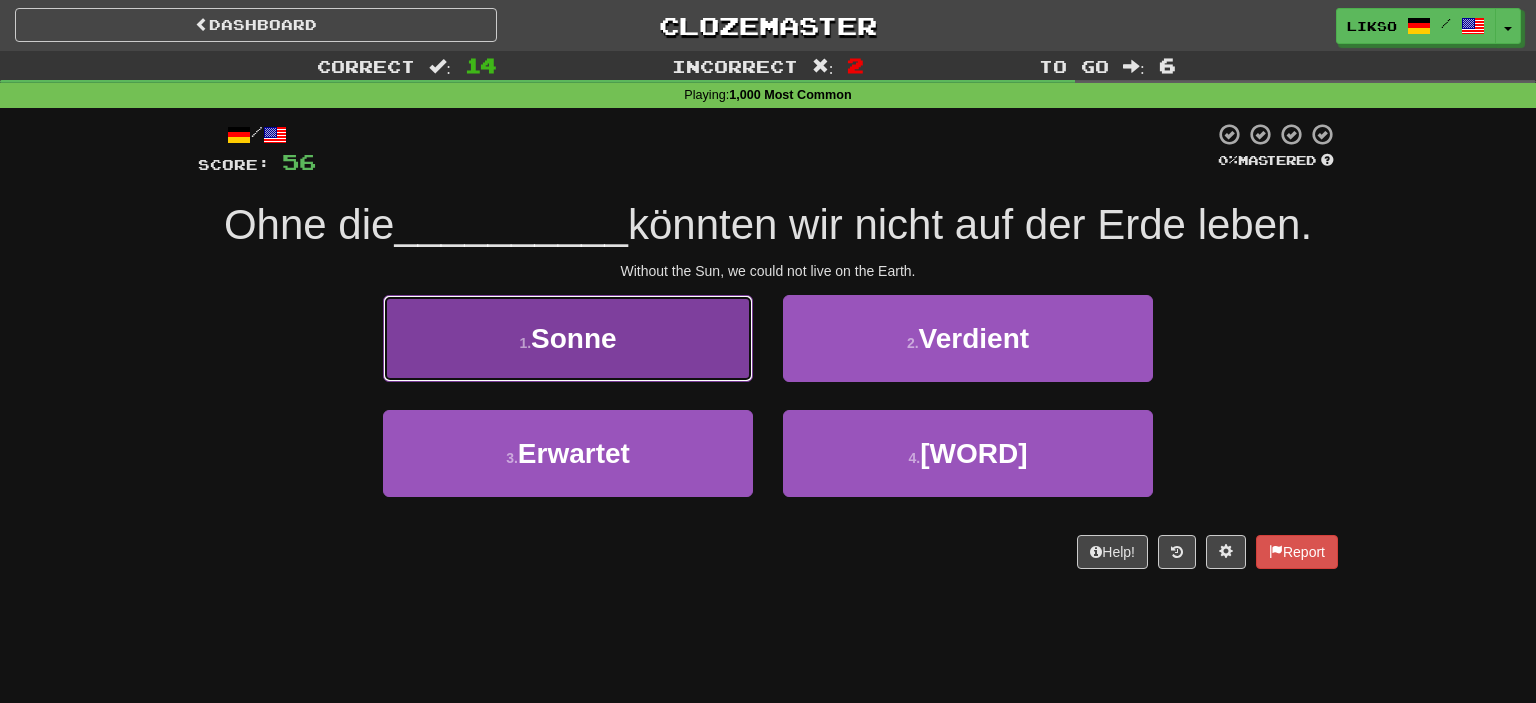 click on "1 .  Sonne" at bounding box center [568, 338] 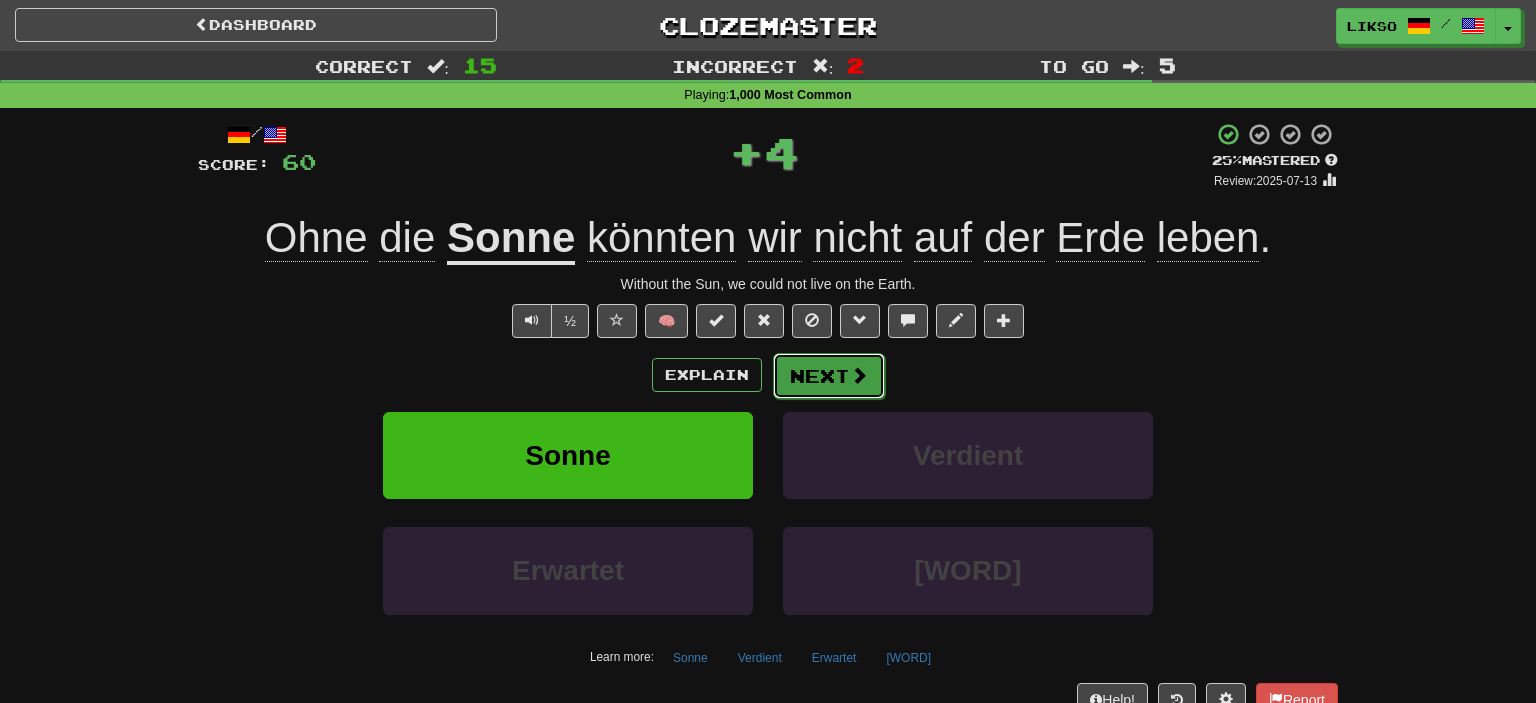 click on "Next" at bounding box center (829, 376) 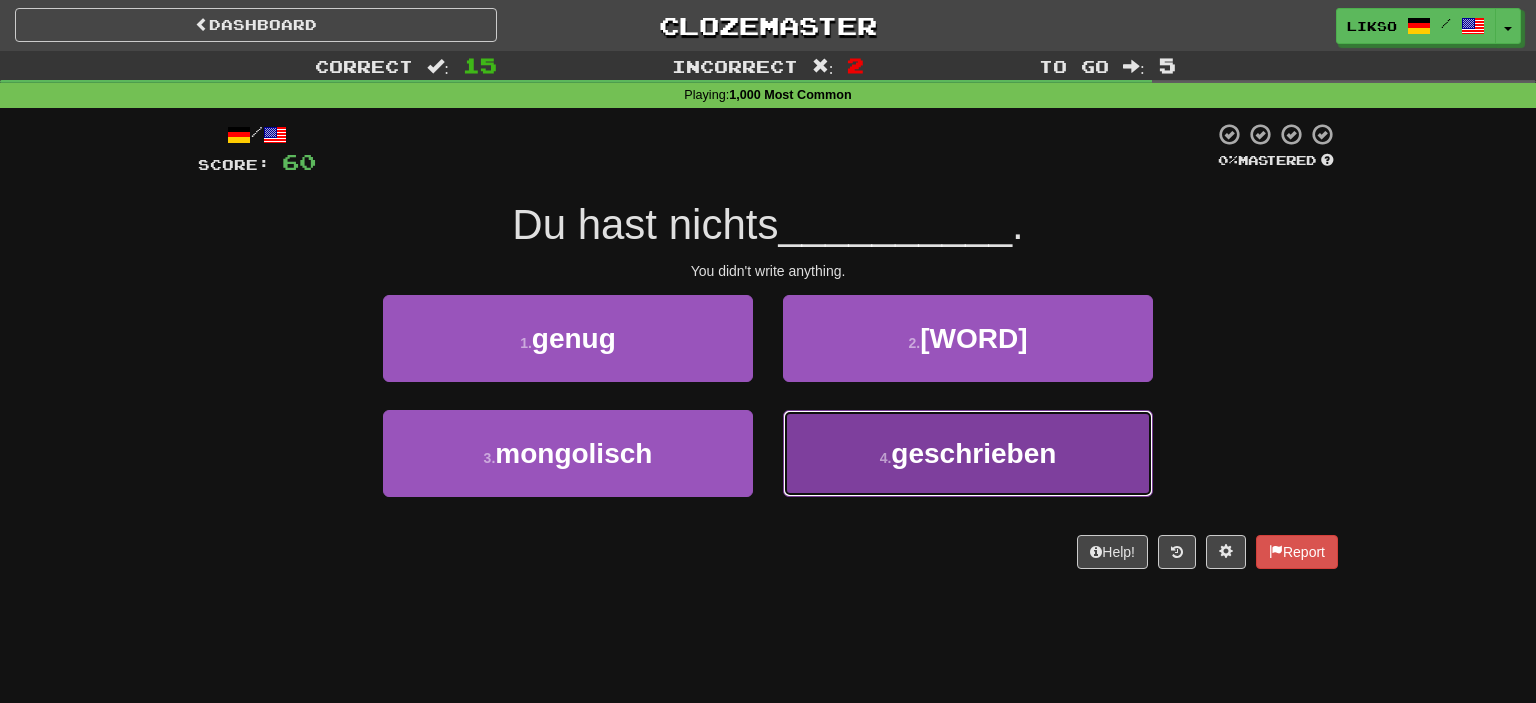 click on "4 .  geschrieben" at bounding box center [968, 453] 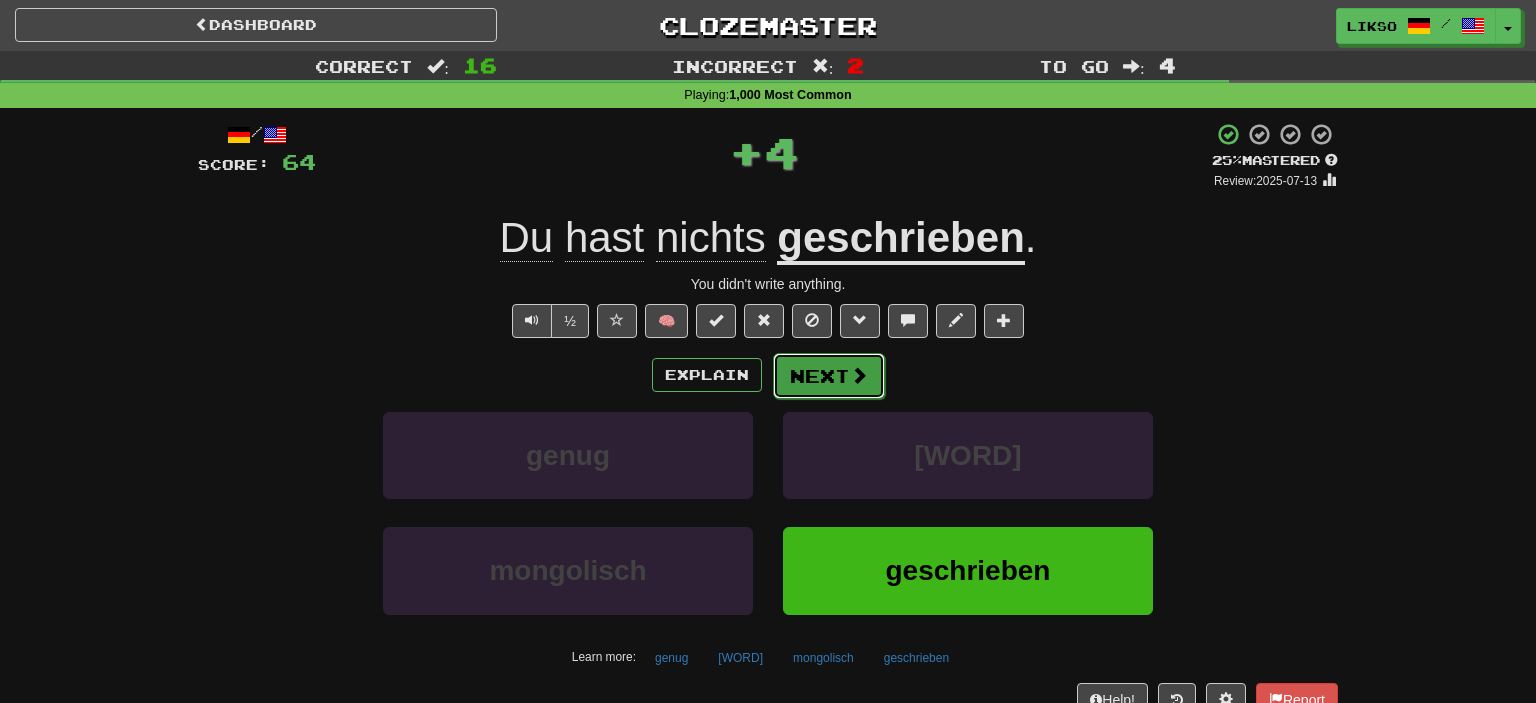 click on "Next" at bounding box center [829, 376] 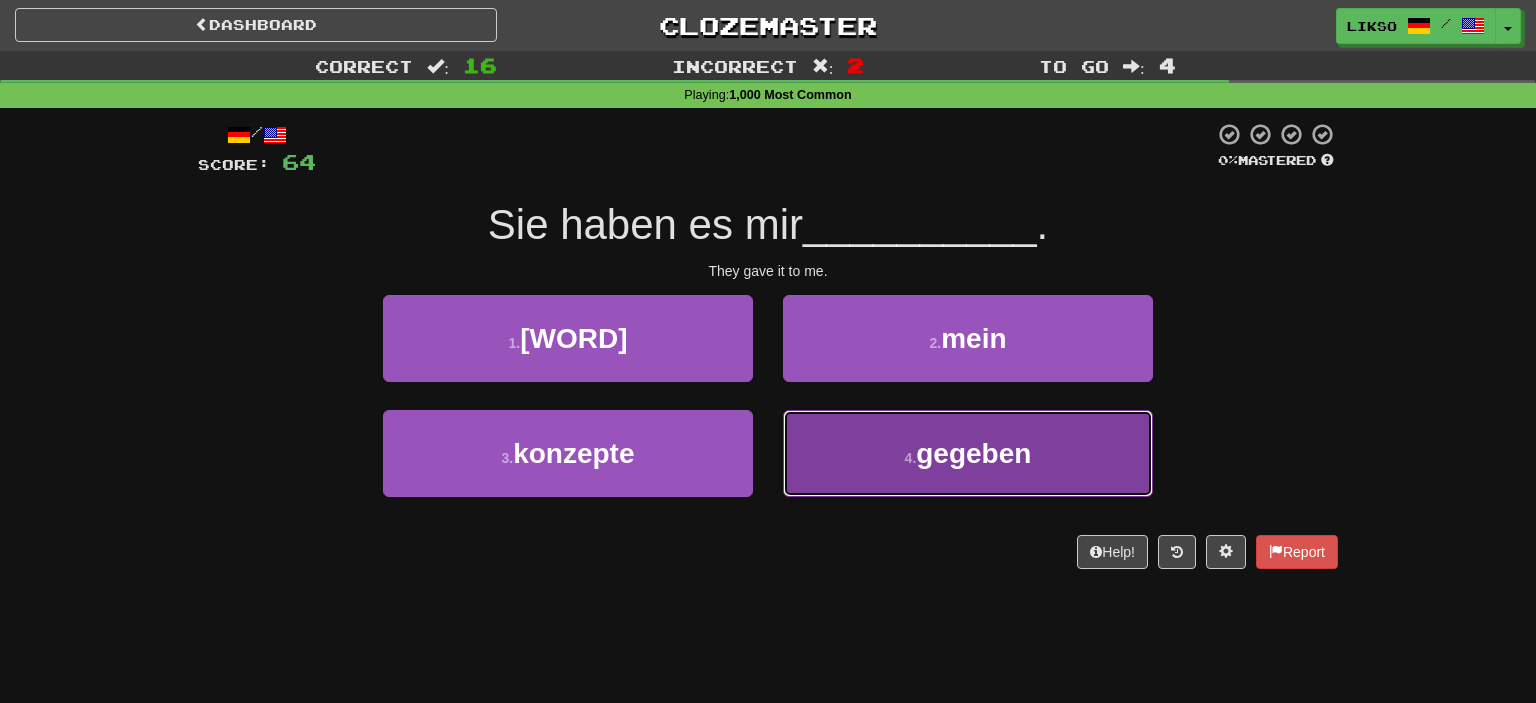 click on "4 .  gegeben" at bounding box center [968, 453] 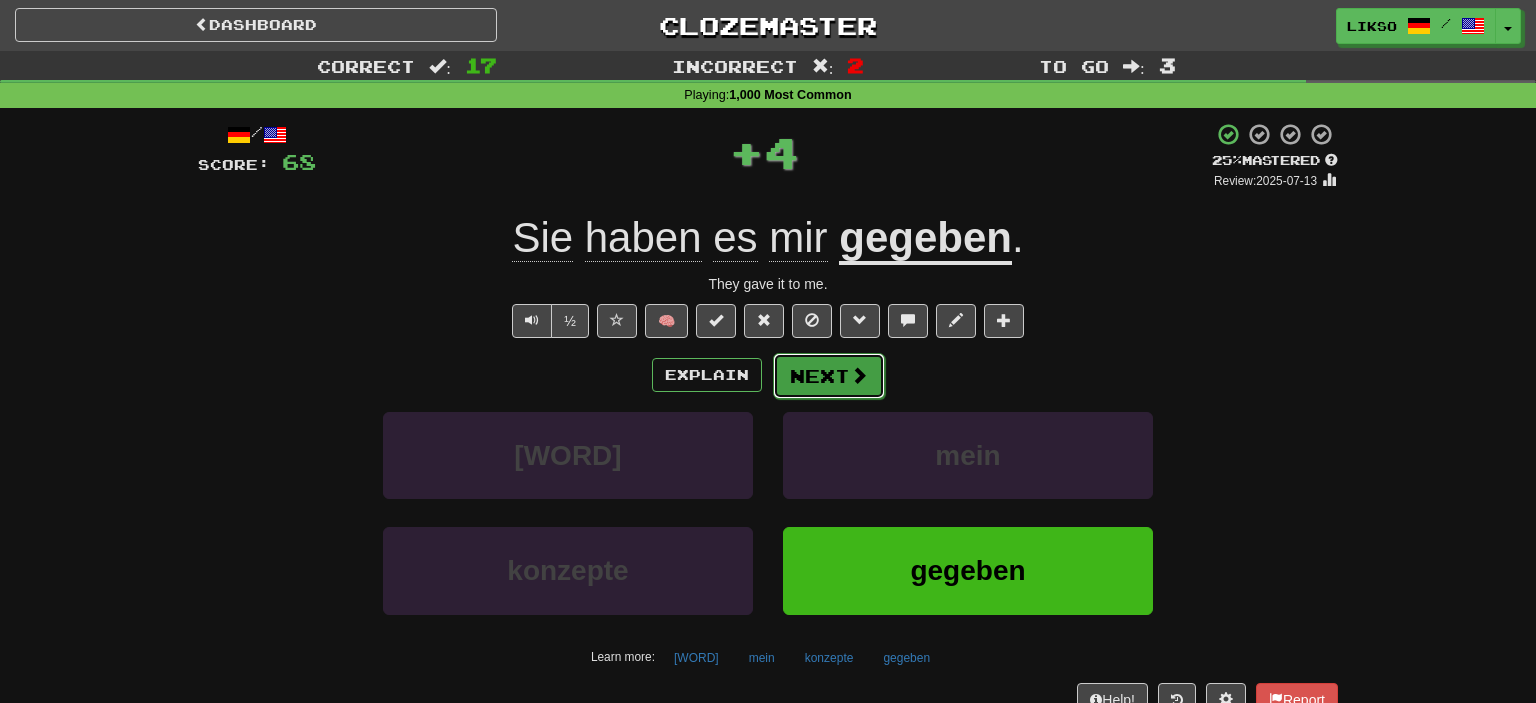 click on "Next" at bounding box center (829, 376) 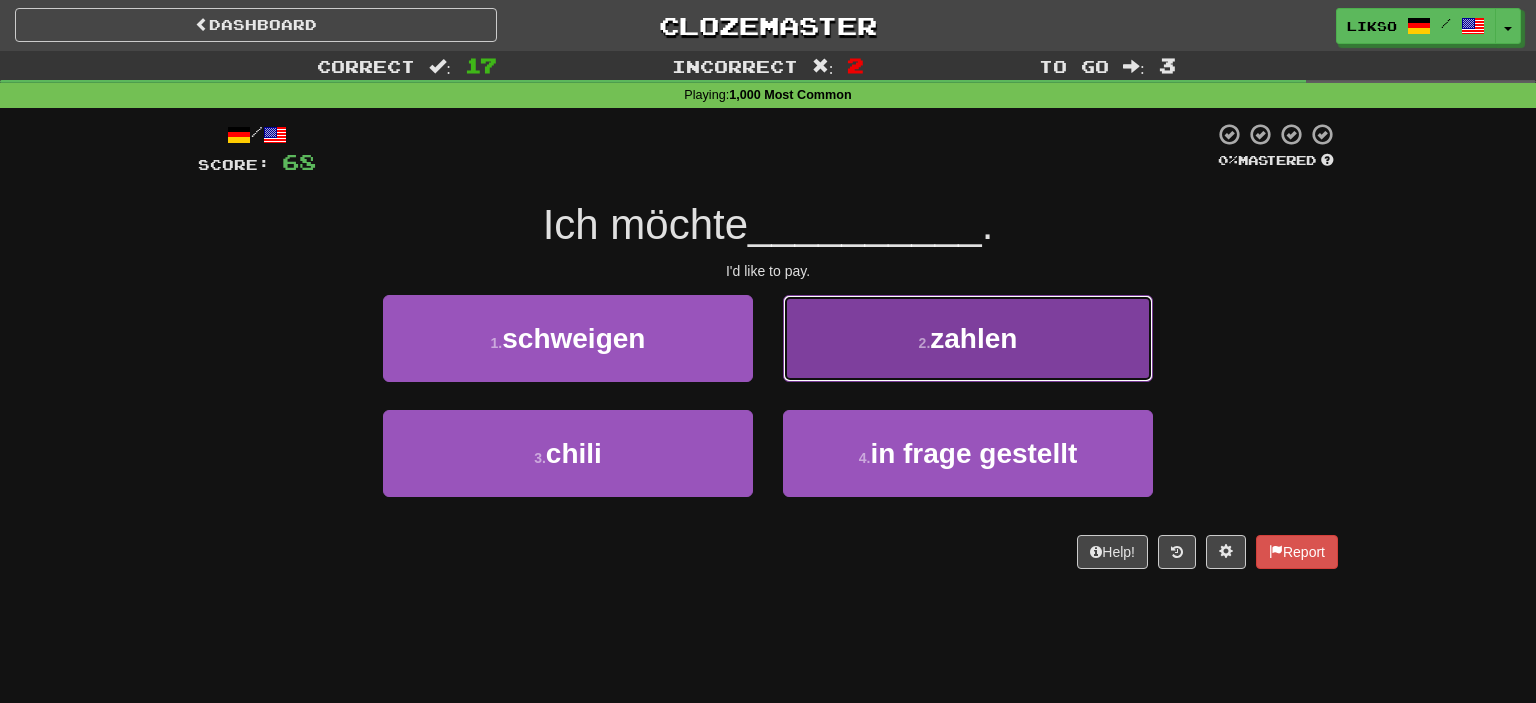 click on "2 .  zahlen" at bounding box center (968, 338) 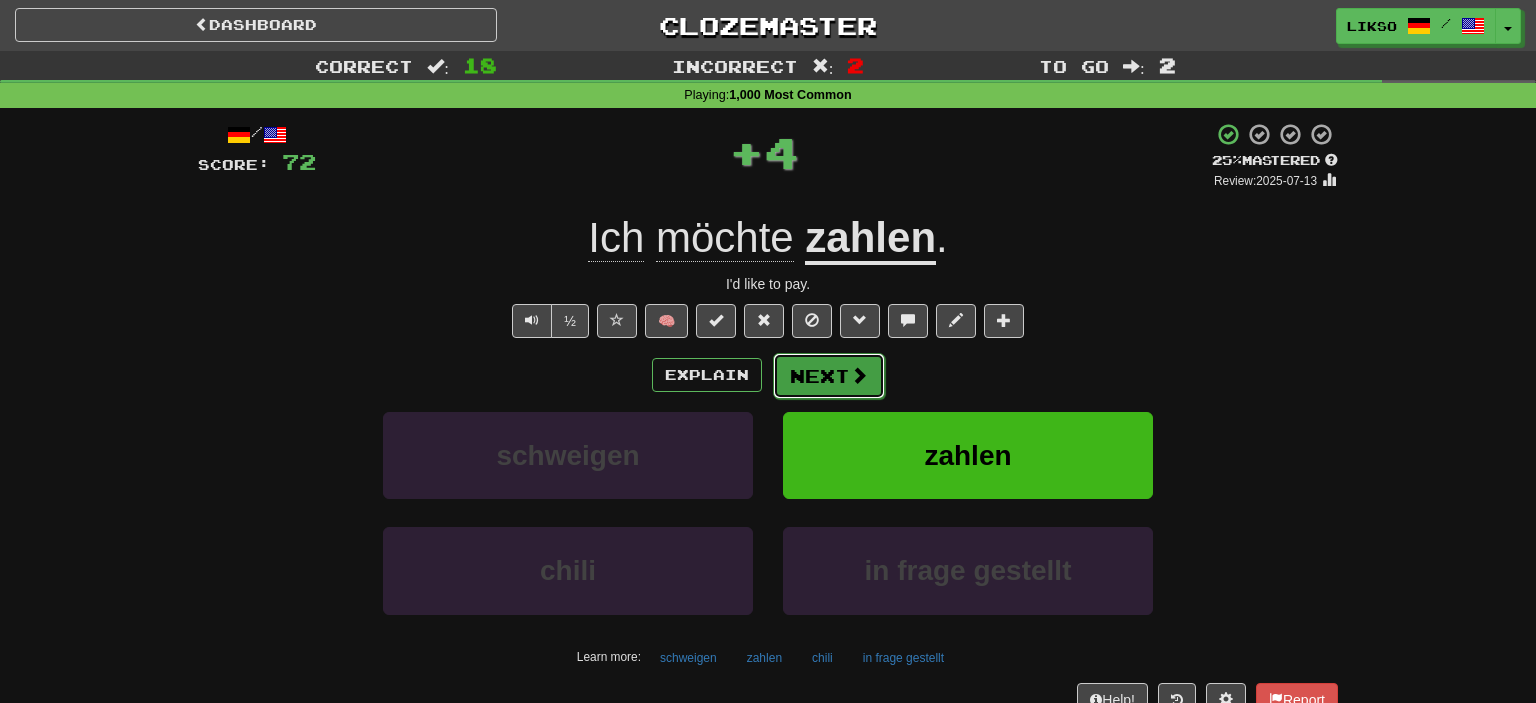 click on "Next" at bounding box center (829, 376) 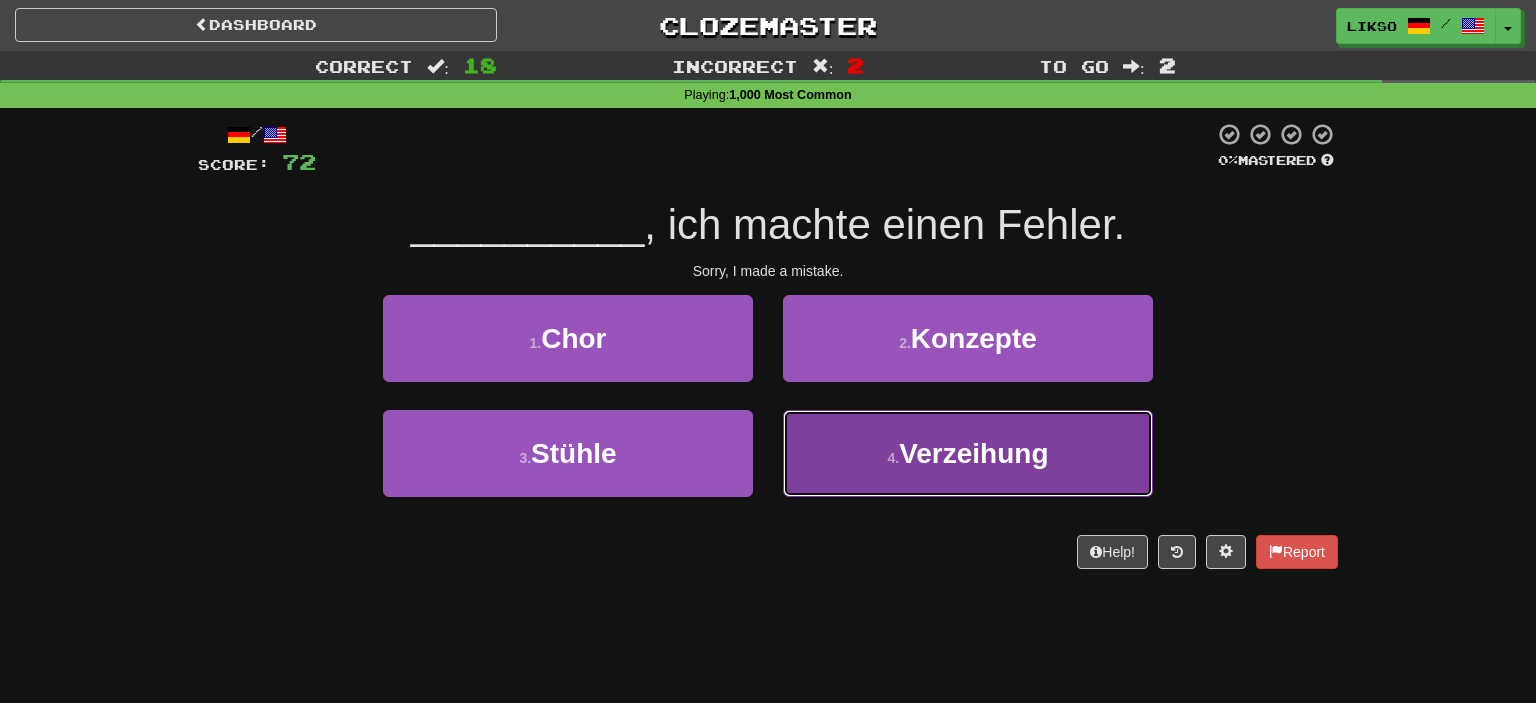 click on "4 .  Verzeihung" at bounding box center [968, 453] 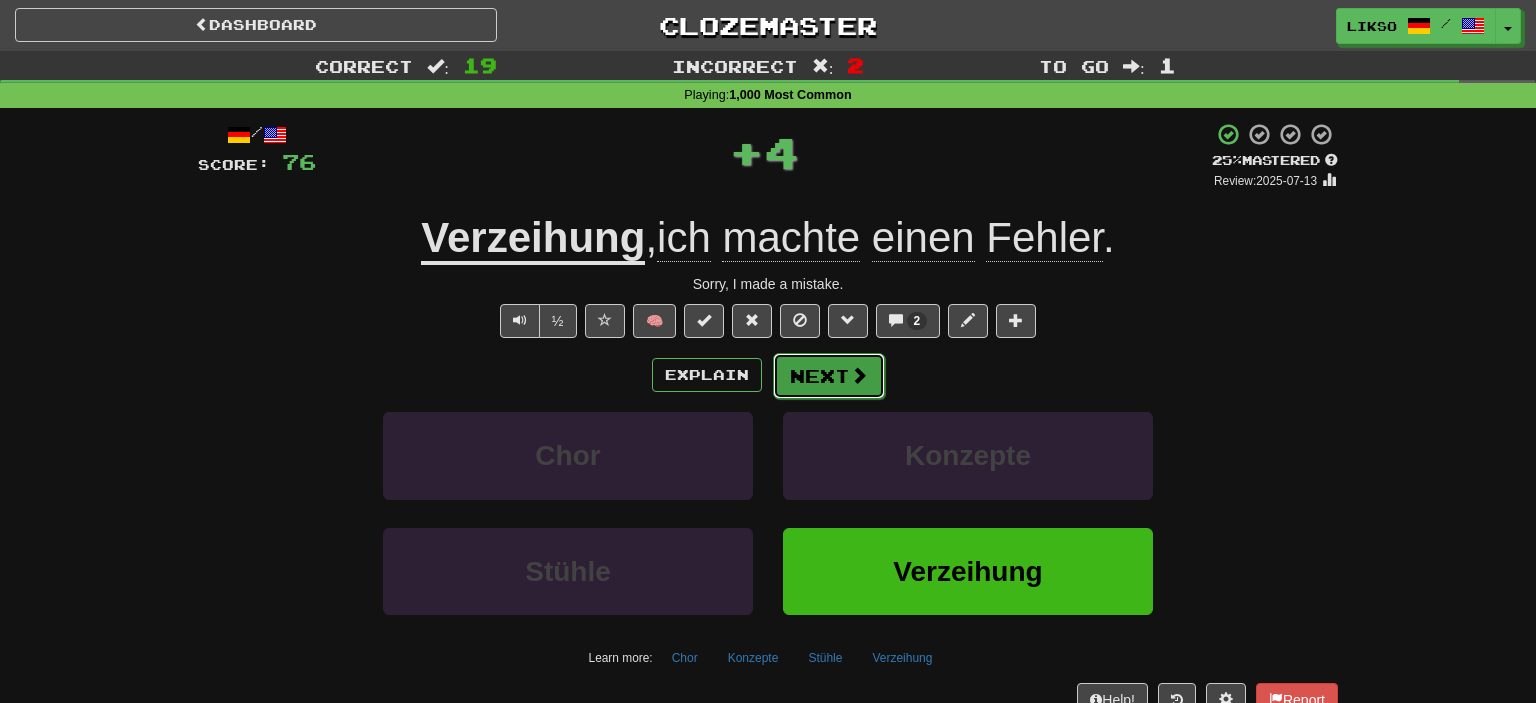click at bounding box center [859, 375] 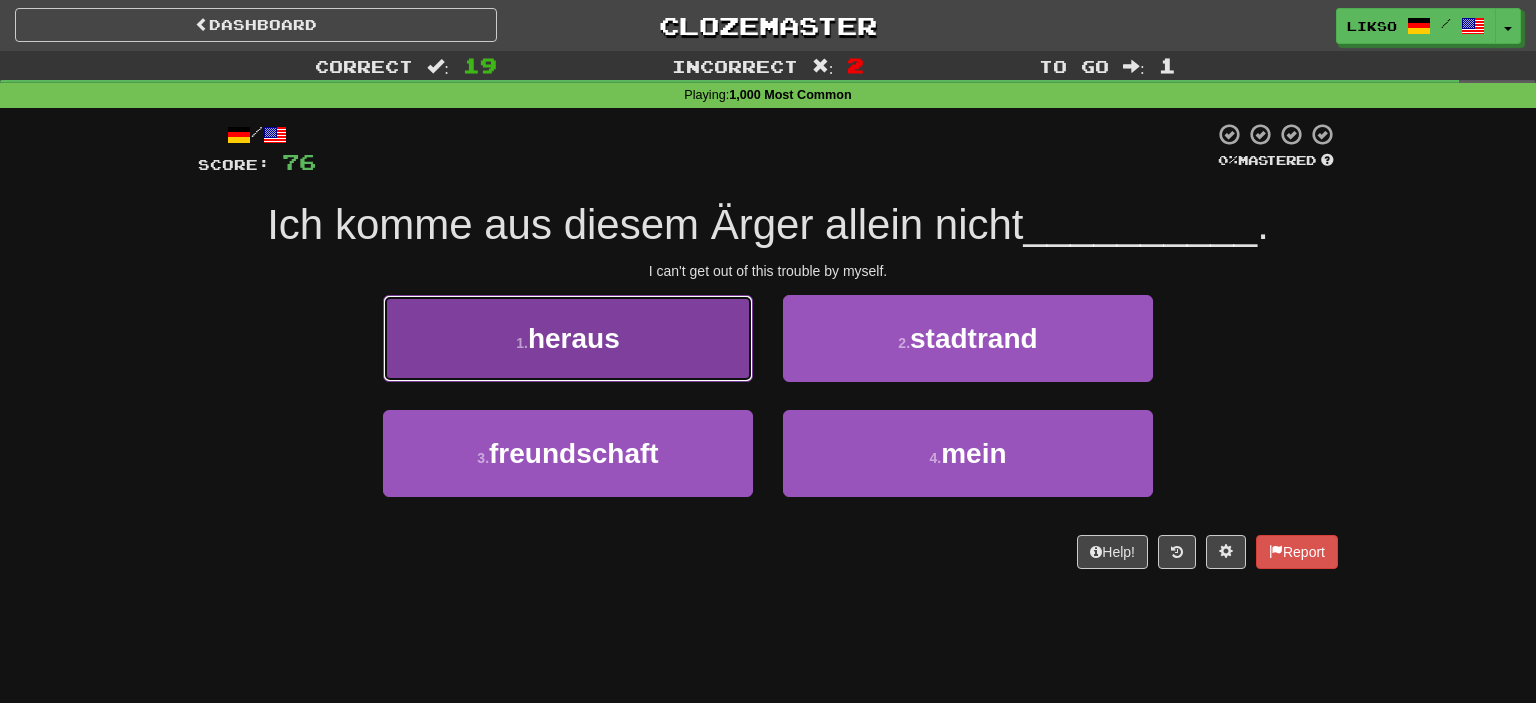 click on "1 .  heraus" at bounding box center (568, 338) 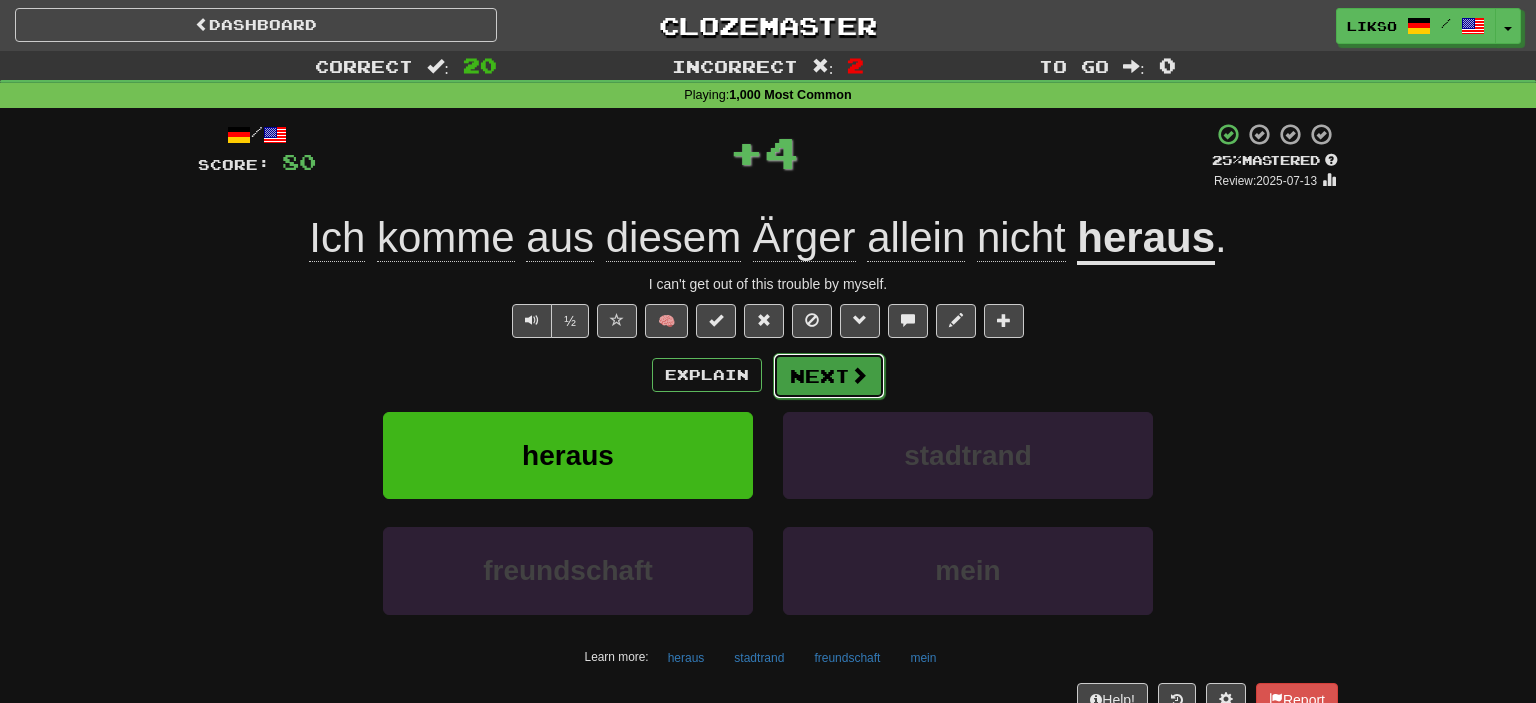 click on "Next" at bounding box center (829, 376) 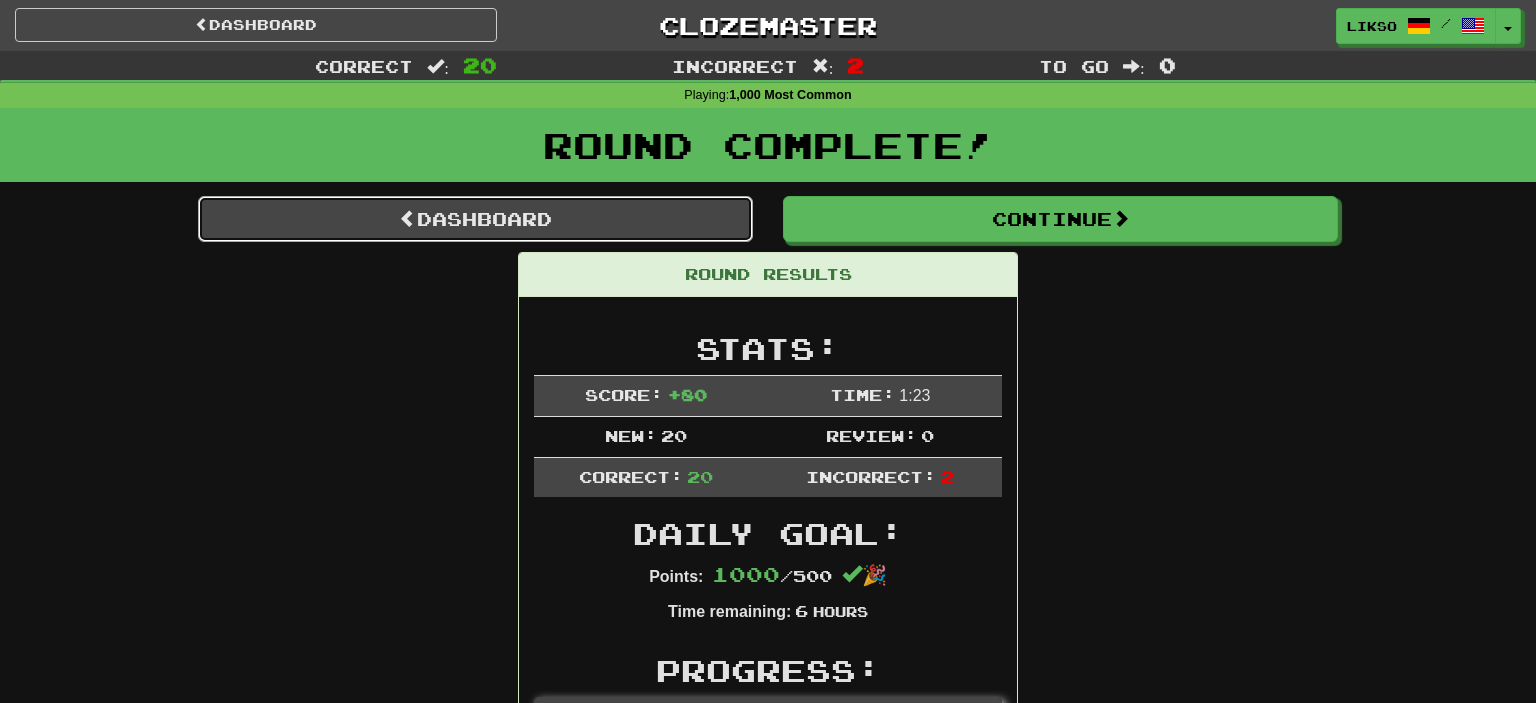 click on "Dashboard" at bounding box center [475, 219] 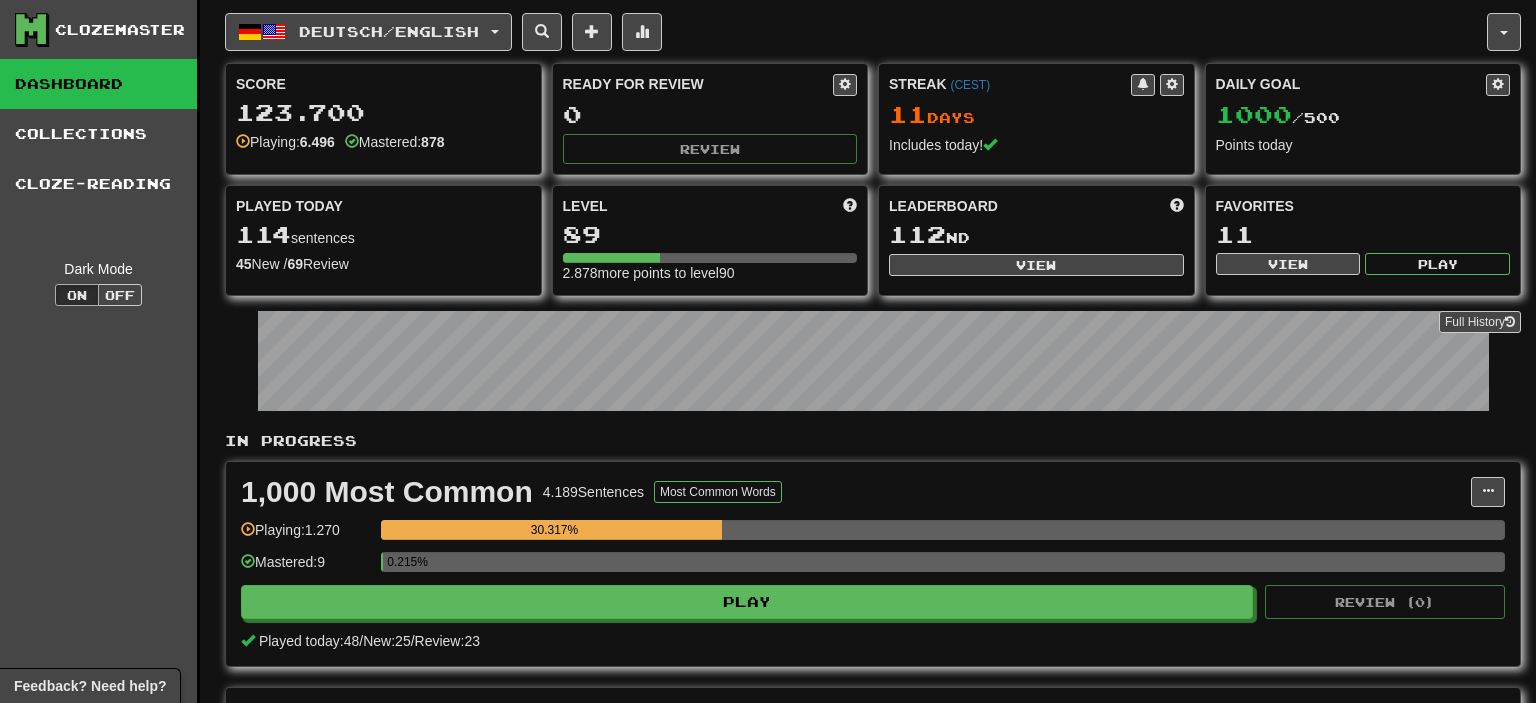 scroll, scrollTop: 0, scrollLeft: 0, axis: both 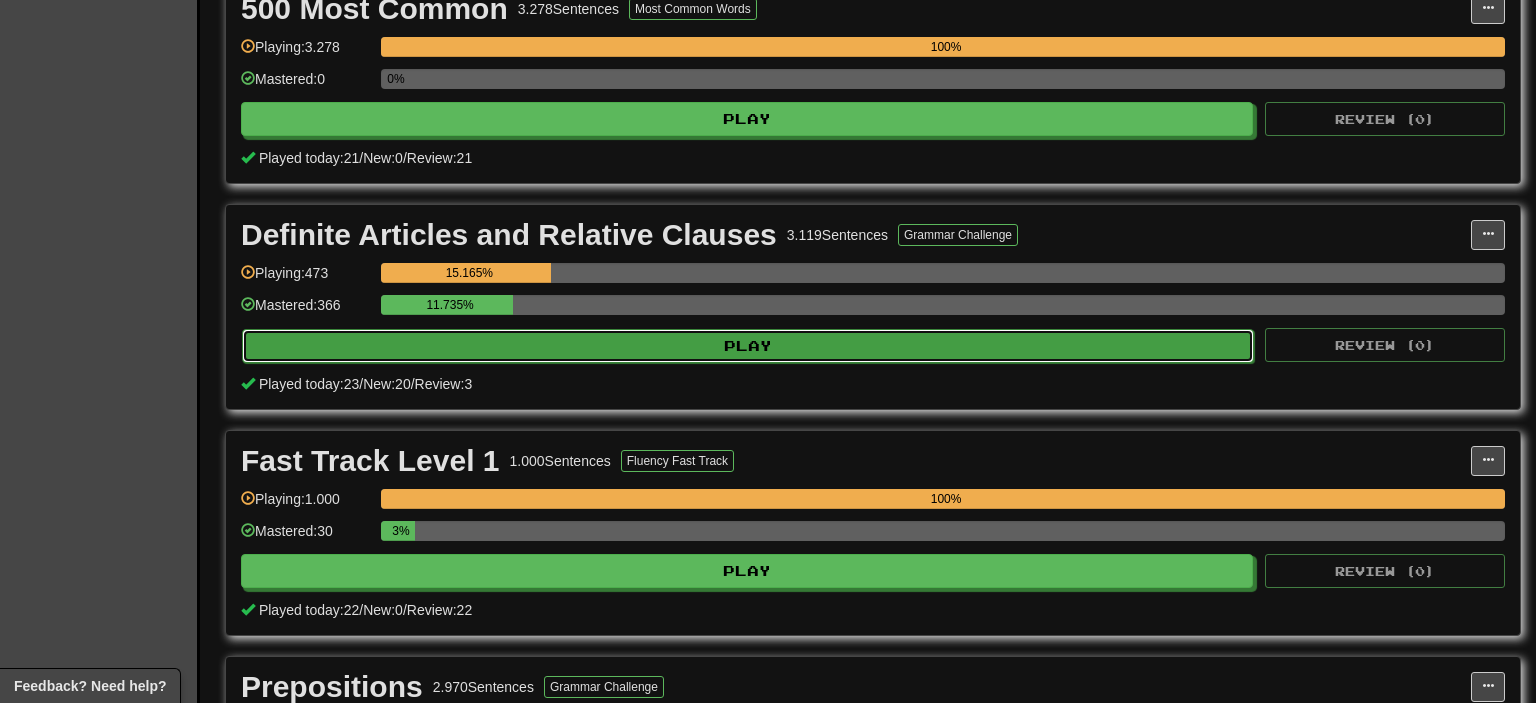 click on "Play" at bounding box center (748, 346) 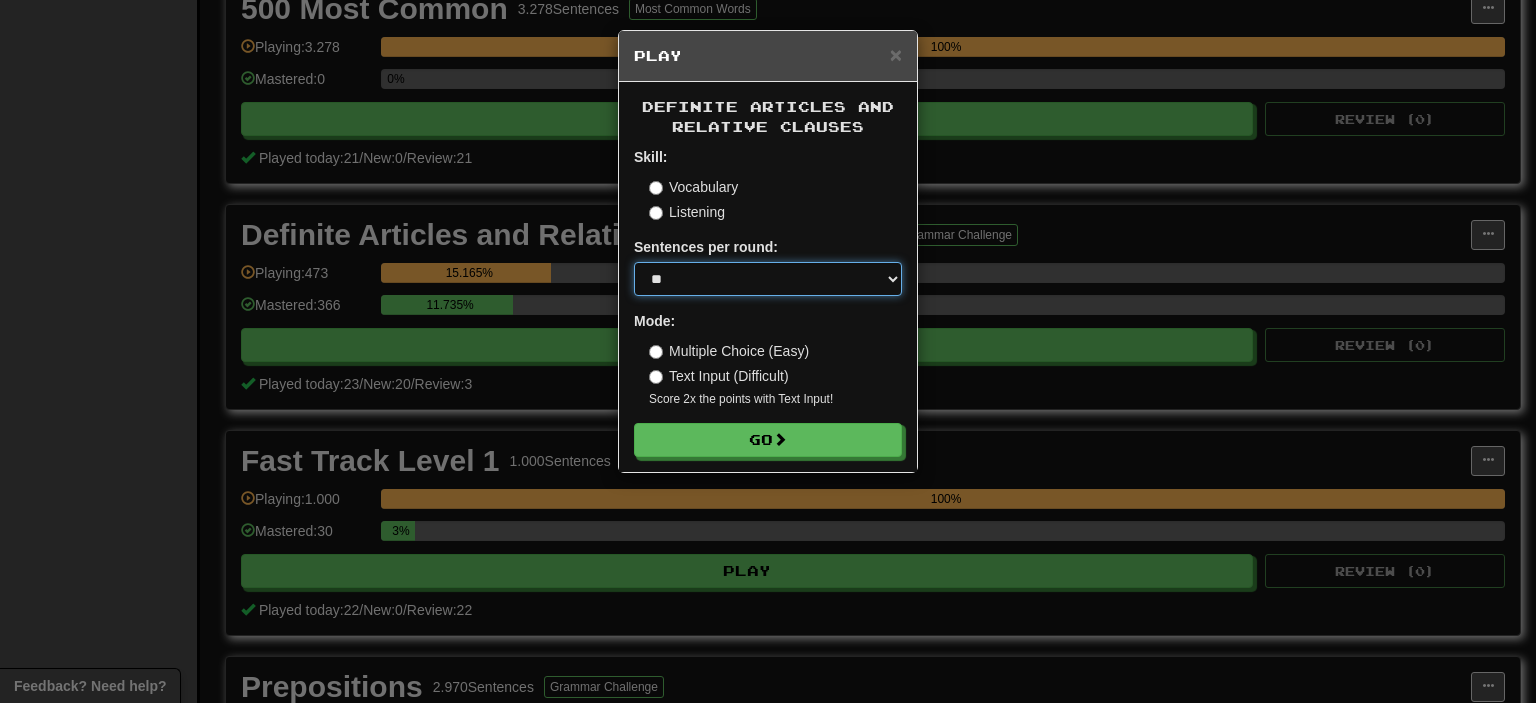 click on "* ** ** ** ** ** *** ********" at bounding box center [768, 279] 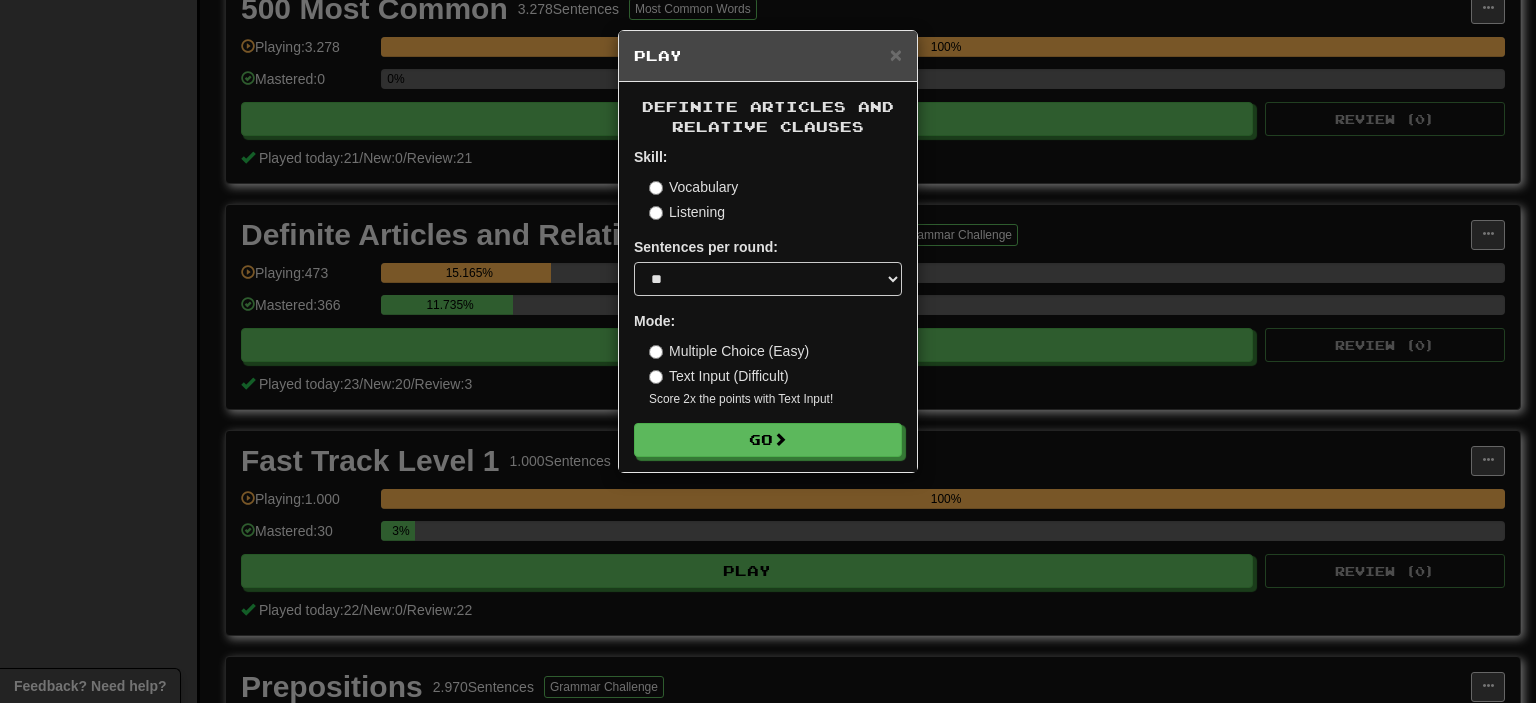 click on "Text Input (Difficult)" at bounding box center [719, 376] 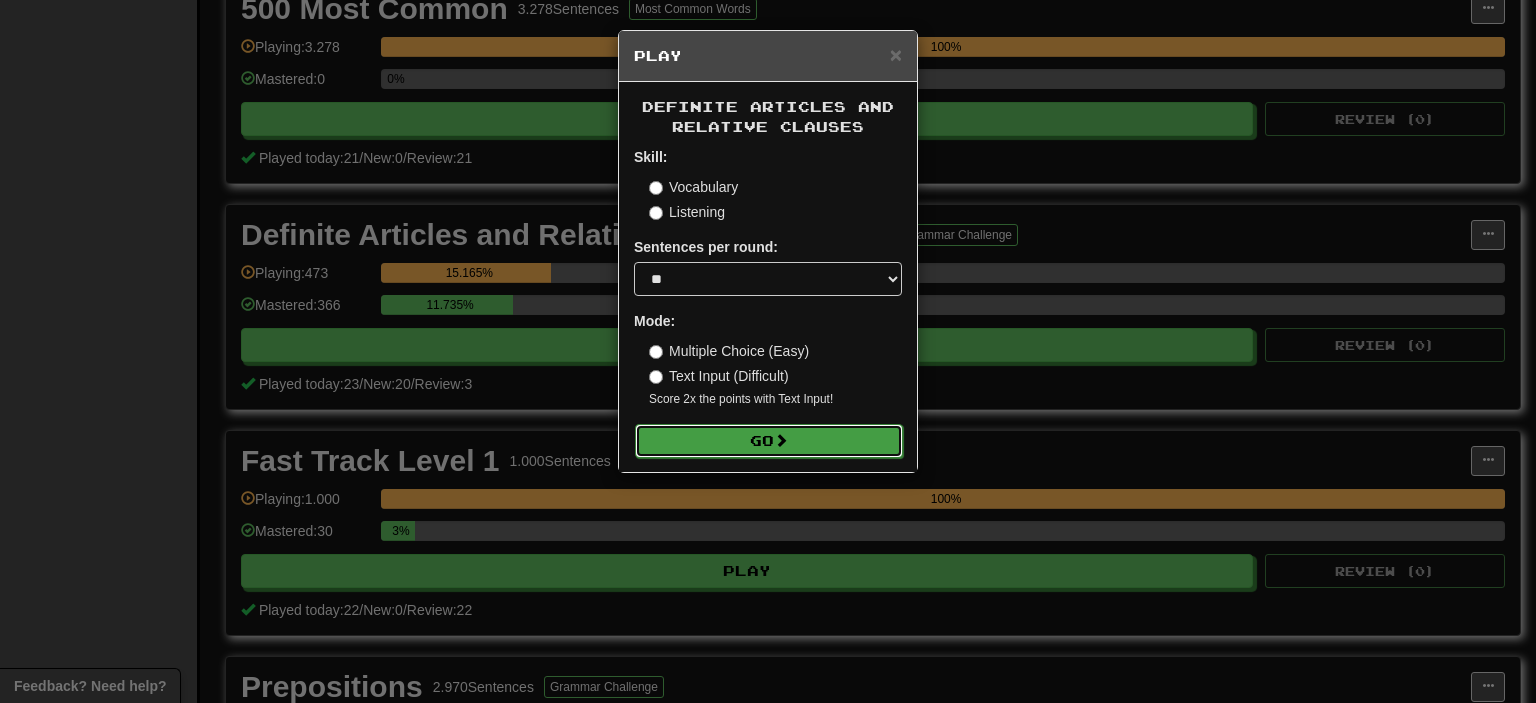 click on "Go" at bounding box center (769, 441) 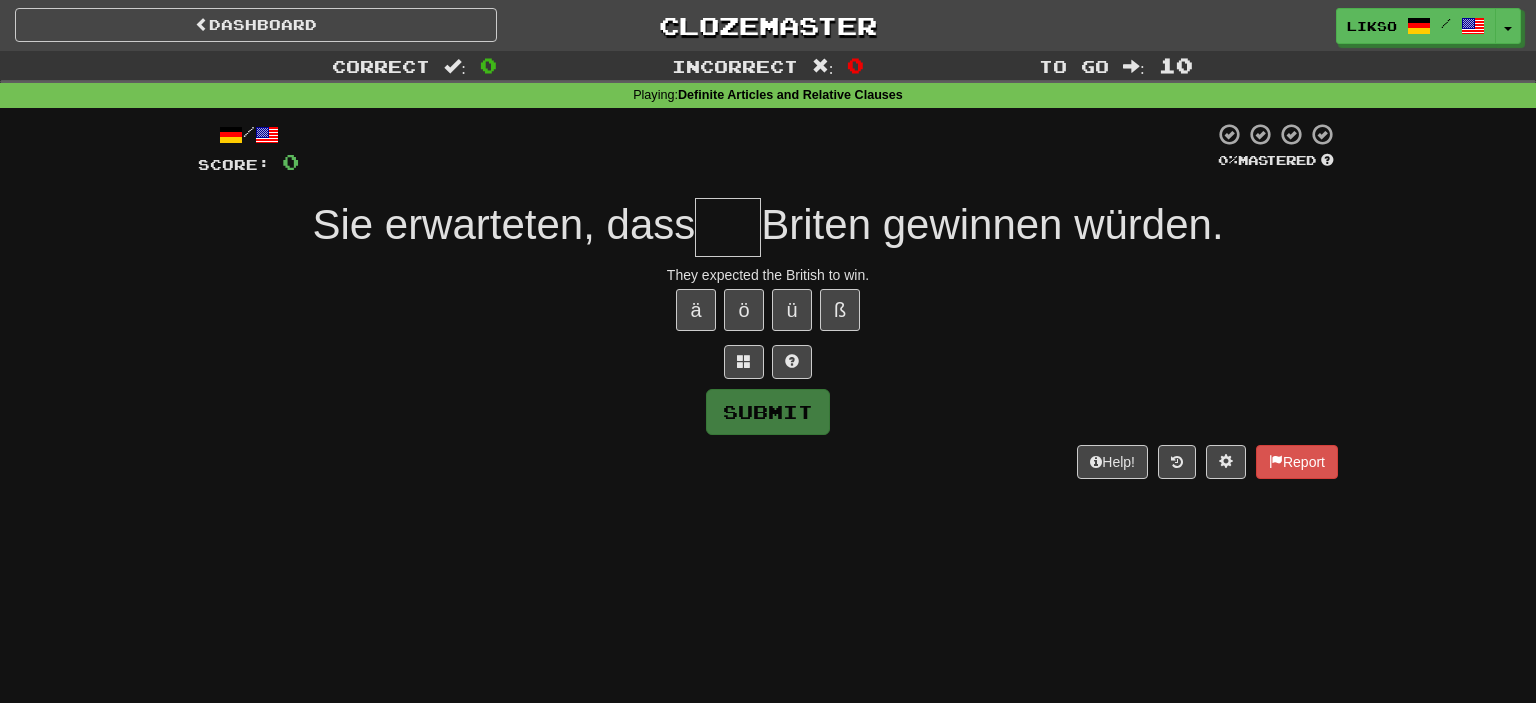 scroll, scrollTop: 0, scrollLeft: 0, axis: both 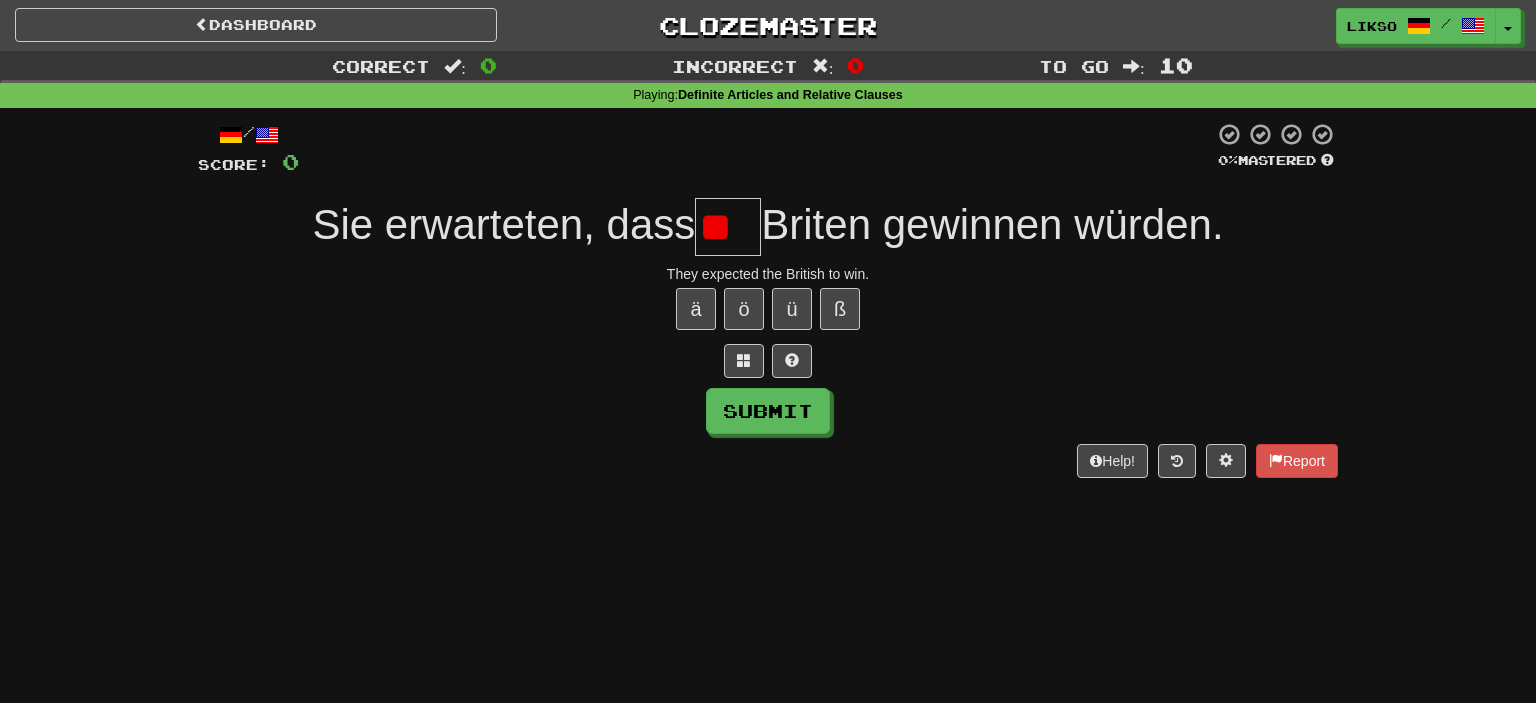 type on "*" 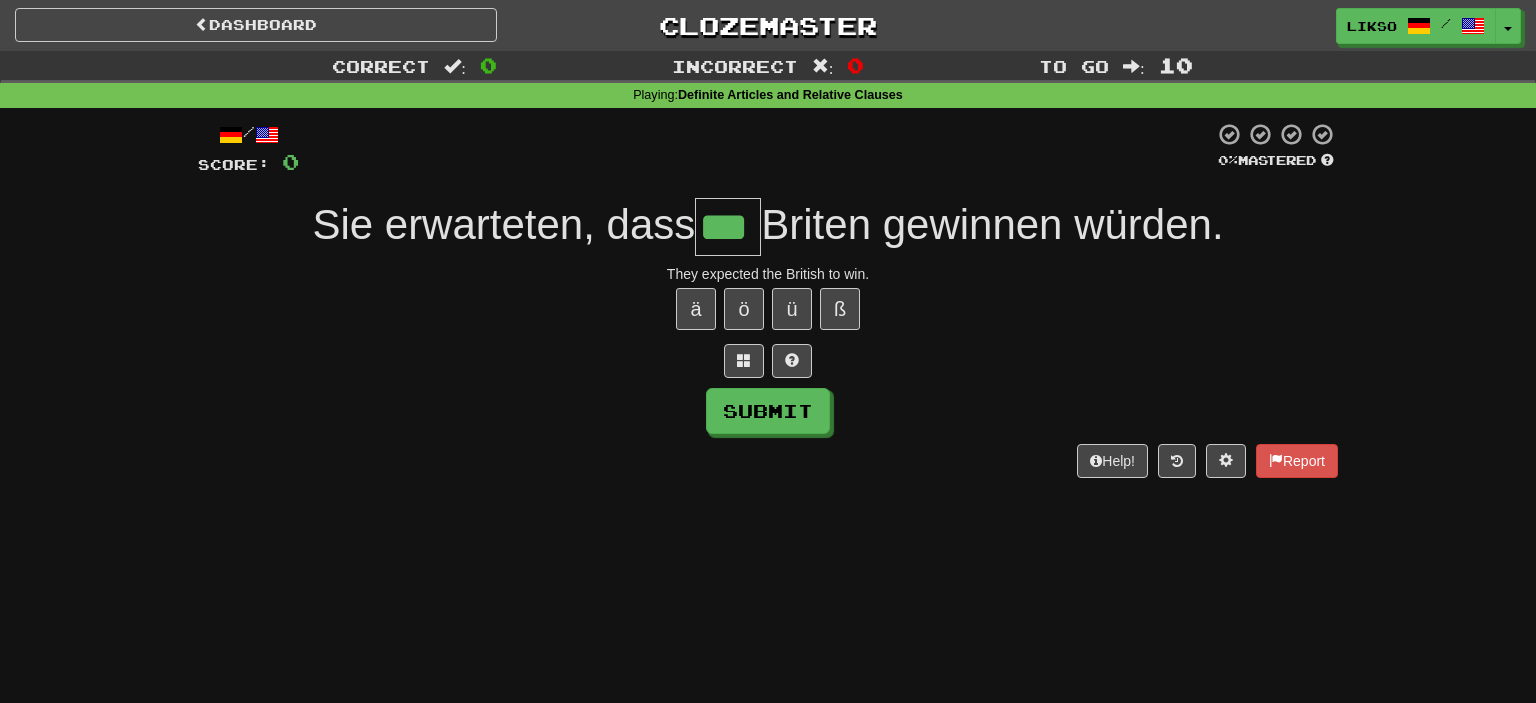 type on "***" 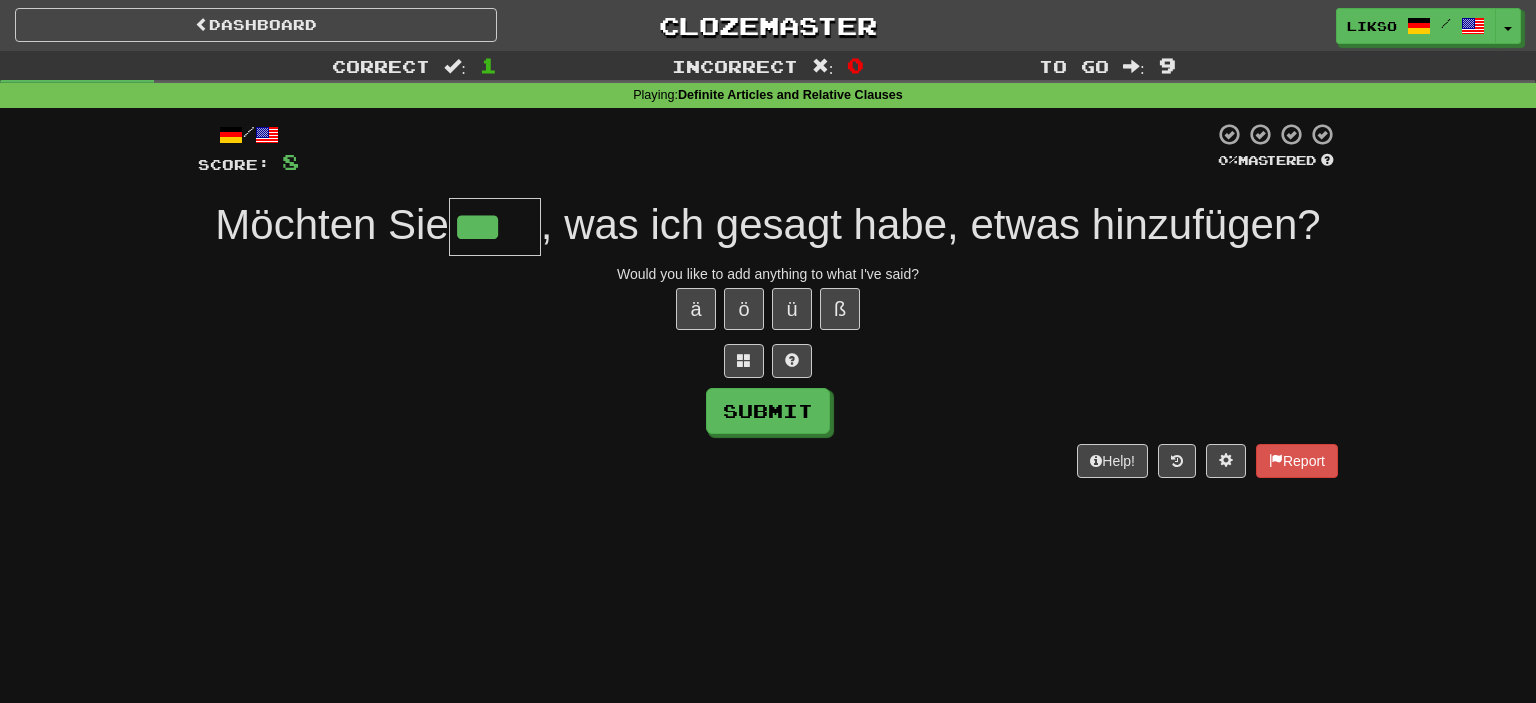 type on "***" 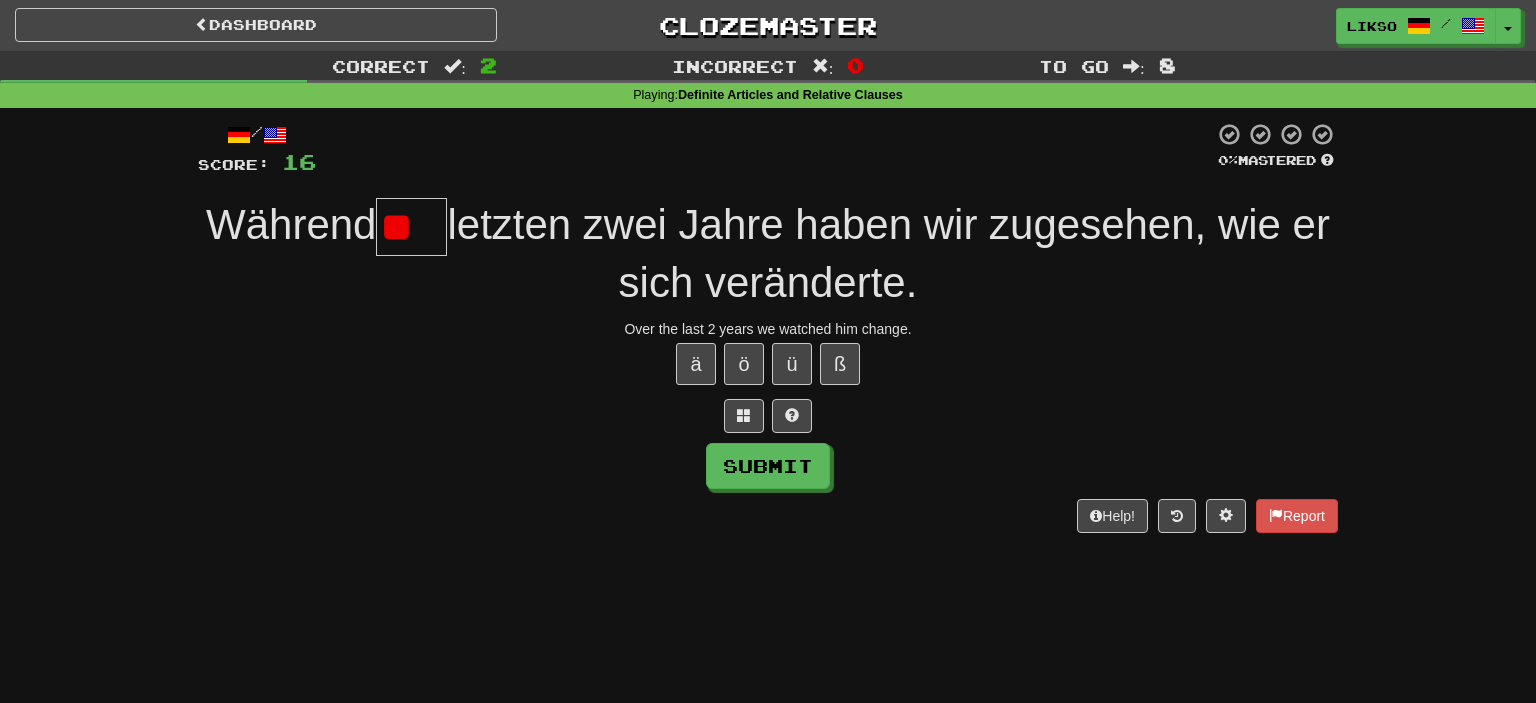 scroll, scrollTop: 0, scrollLeft: 0, axis: both 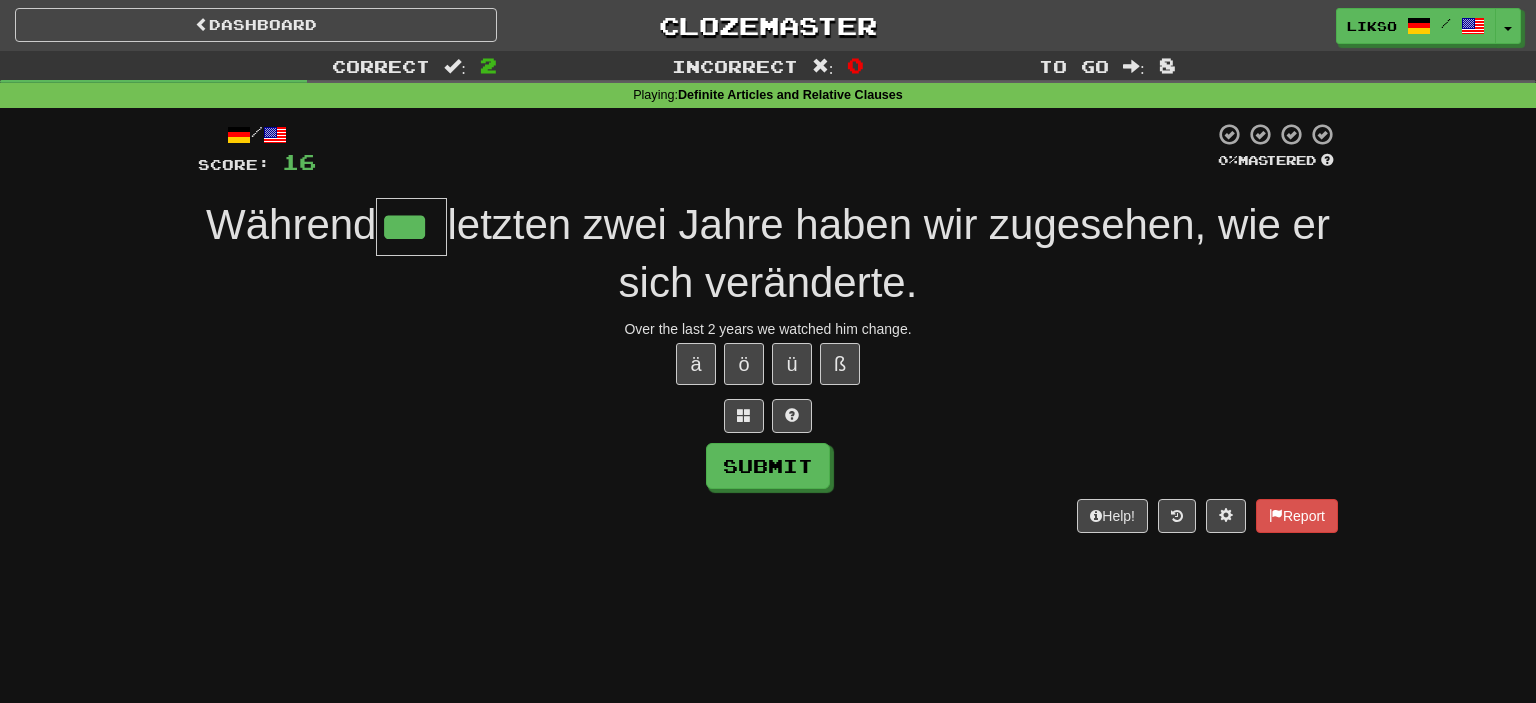 type on "***" 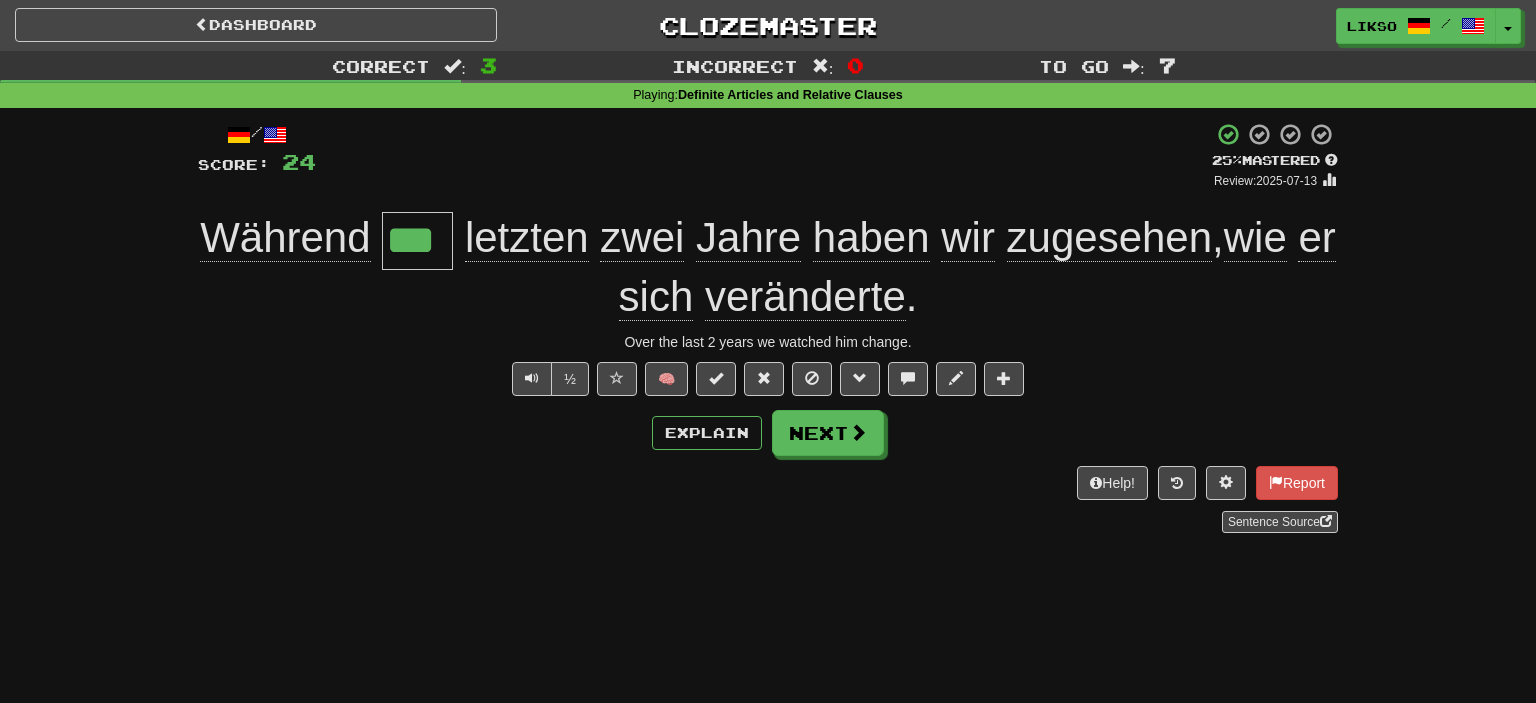 click on "Während" 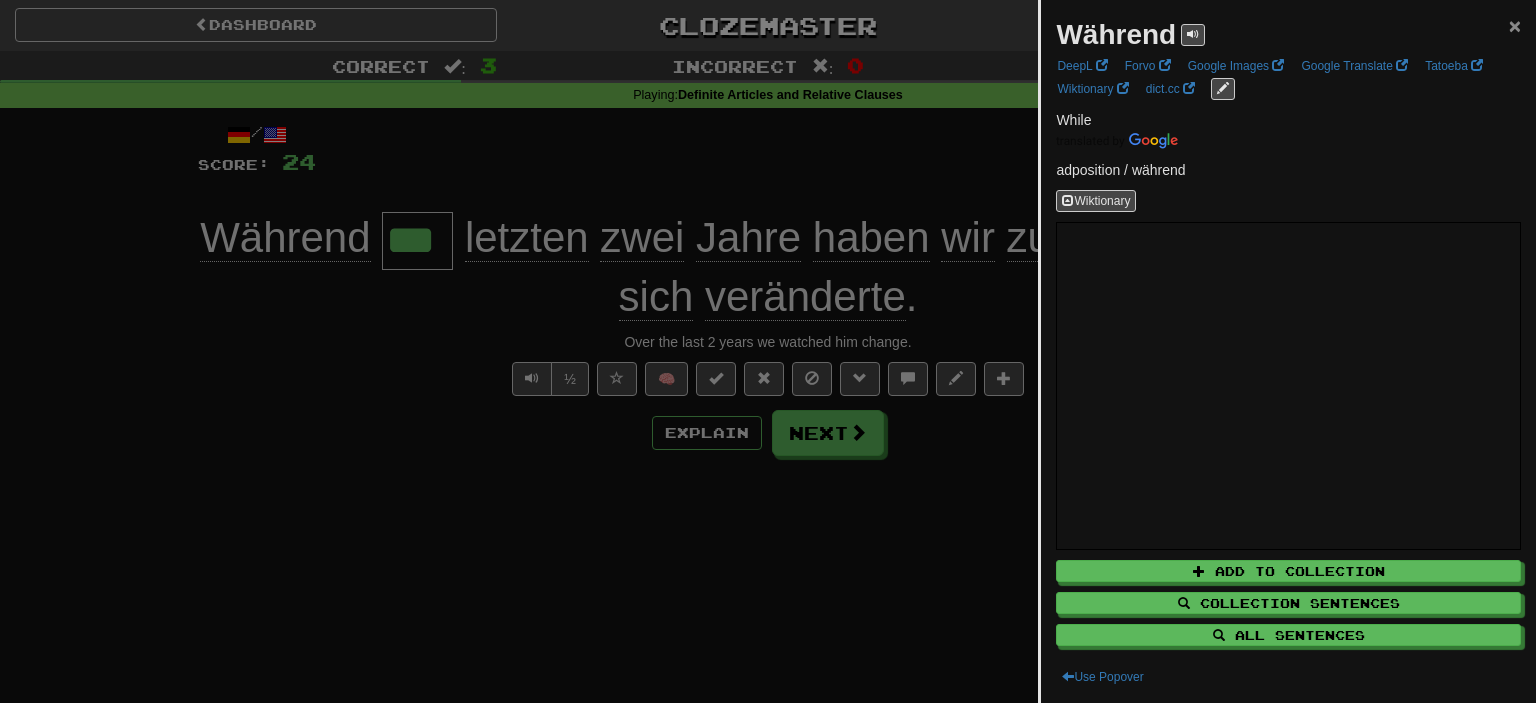 click on "×" at bounding box center (1515, 25) 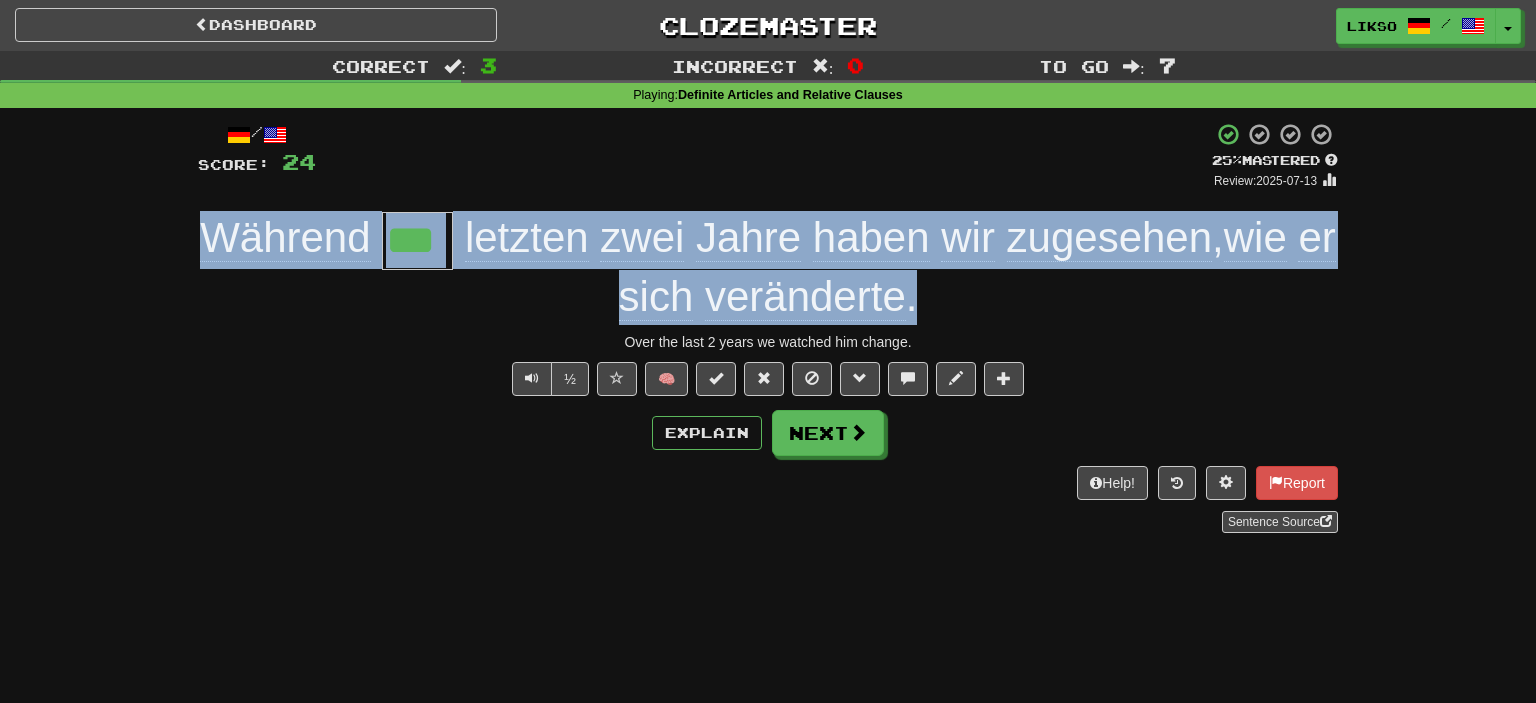 drag, startPoint x: 201, startPoint y: 242, endPoint x: 962, endPoint y: 296, distance: 762.9135 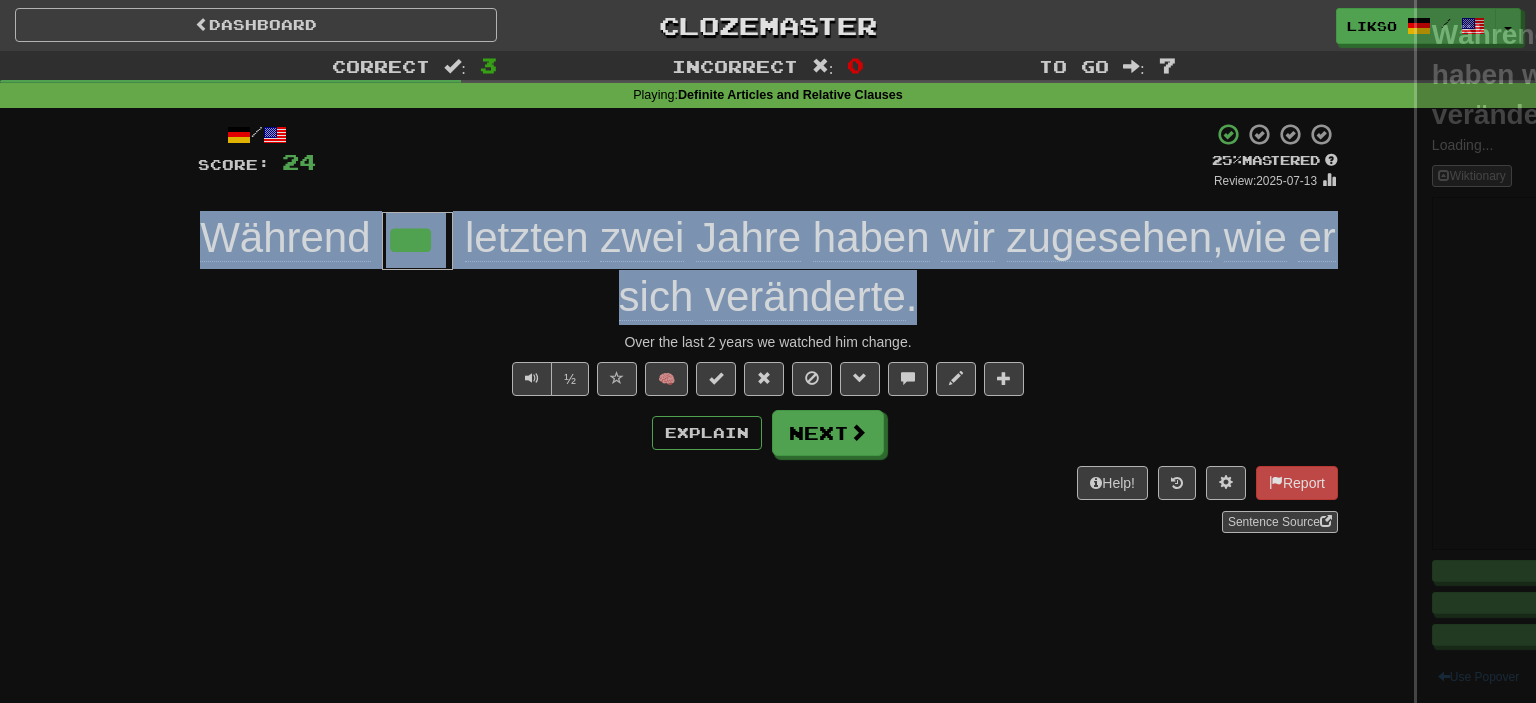 copy on "Während     letzten   zwei   Jahre   haben   wir   zugesehen ,  wie   er   sich   veränderte ." 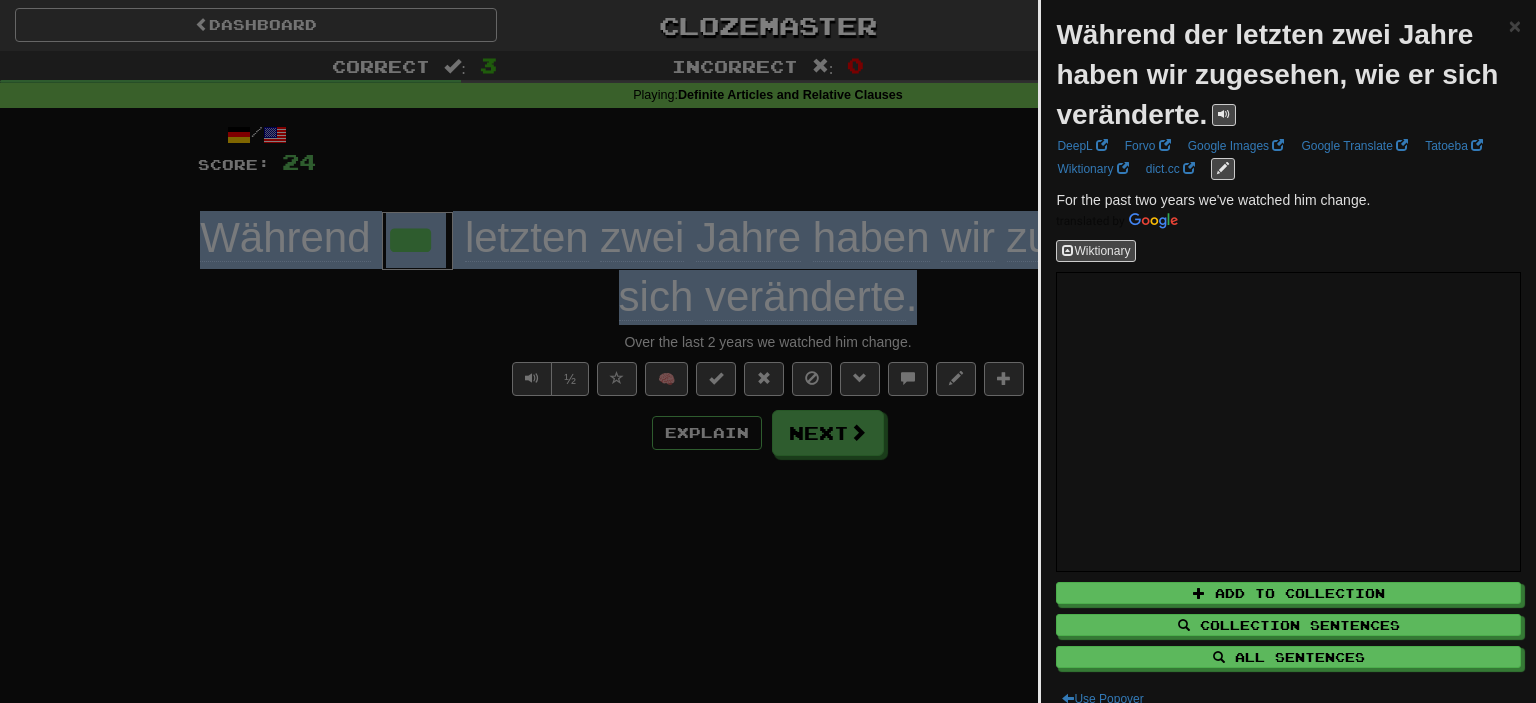 click on "Während der letzten zwei Jahre haben wir zugesehen, wie er sich veränderte." at bounding box center (1277, 74) 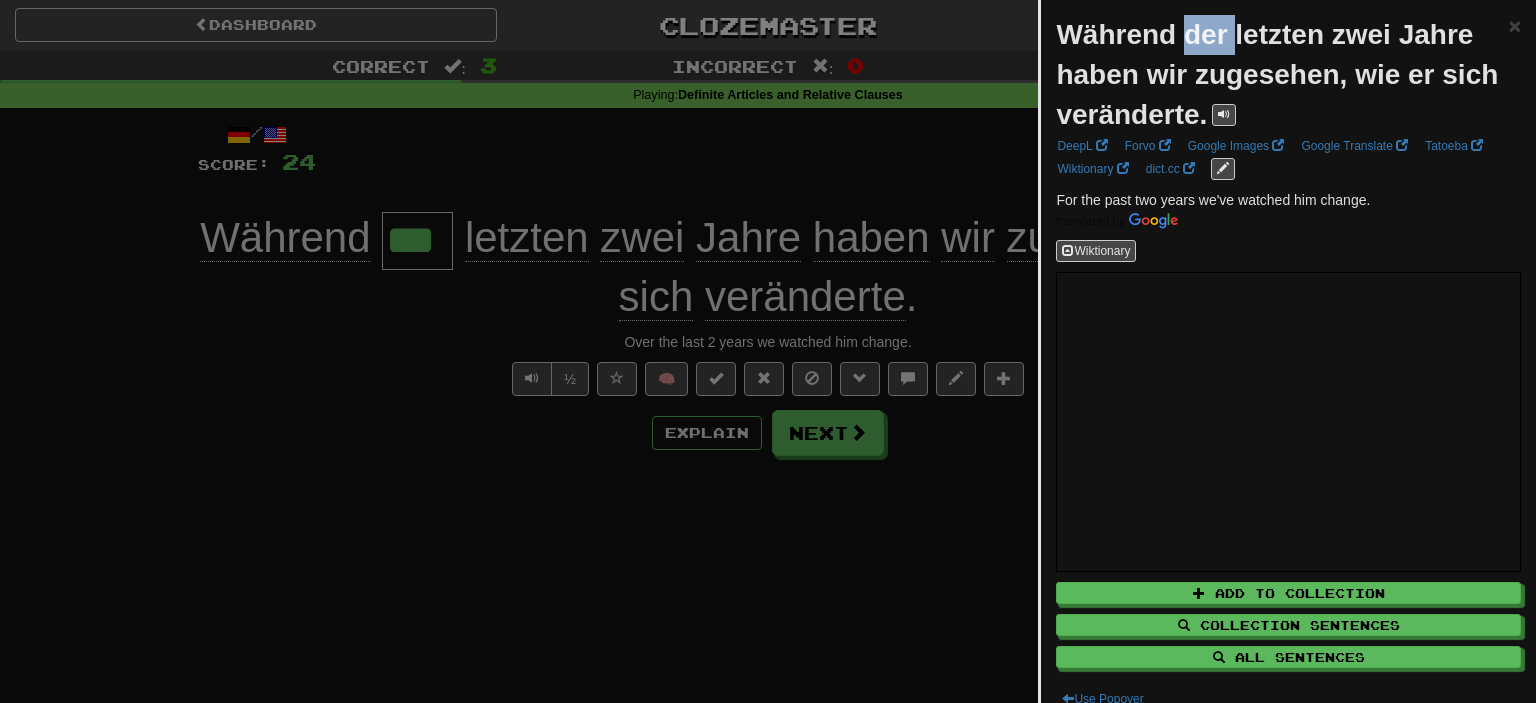 click on "Während der letzten zwei Jahre haben wir zugesehen, wie er sich veränderte." at bounding box center (1277, 74) 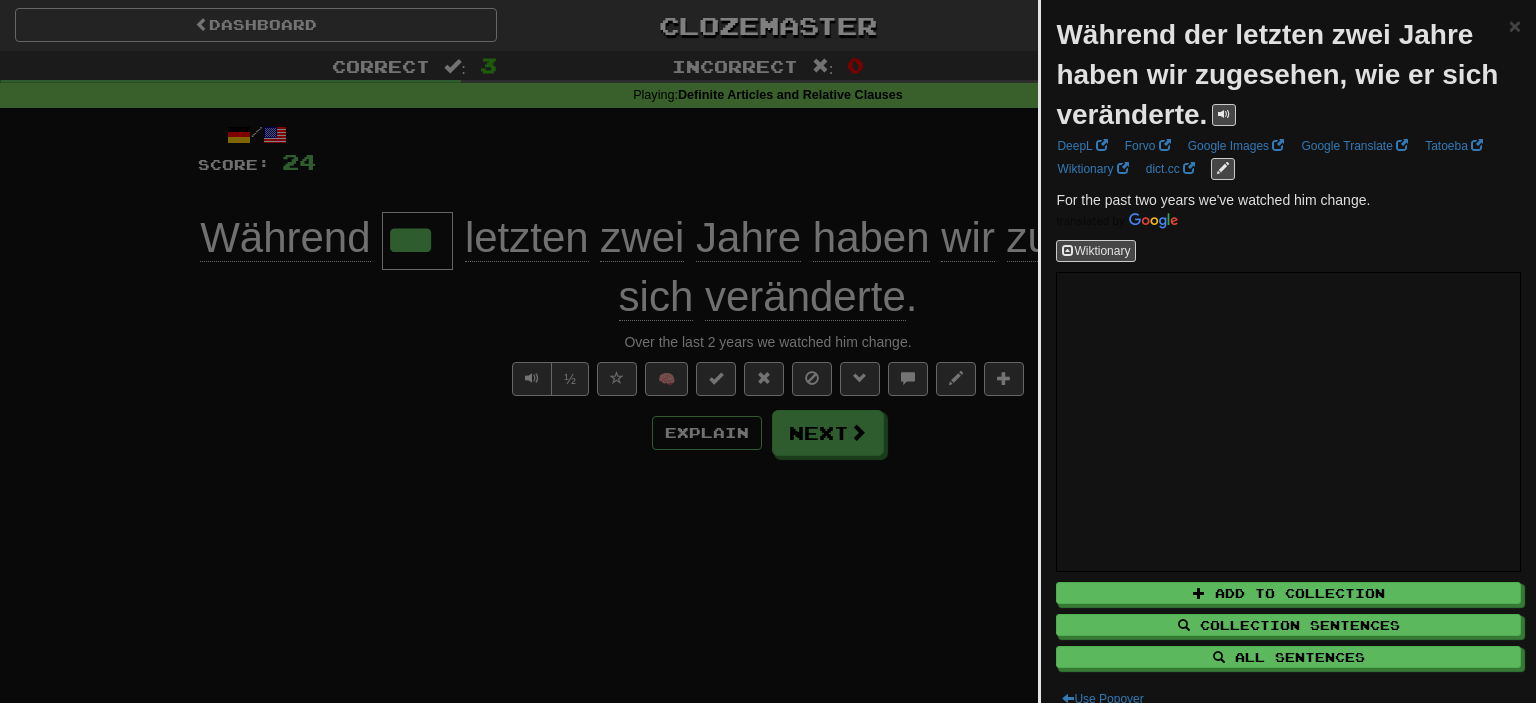 click on "Während der letzten zwei Jahre haben wir zugesehen, wie er sich veränderte." at bounding box center (1277, 74) 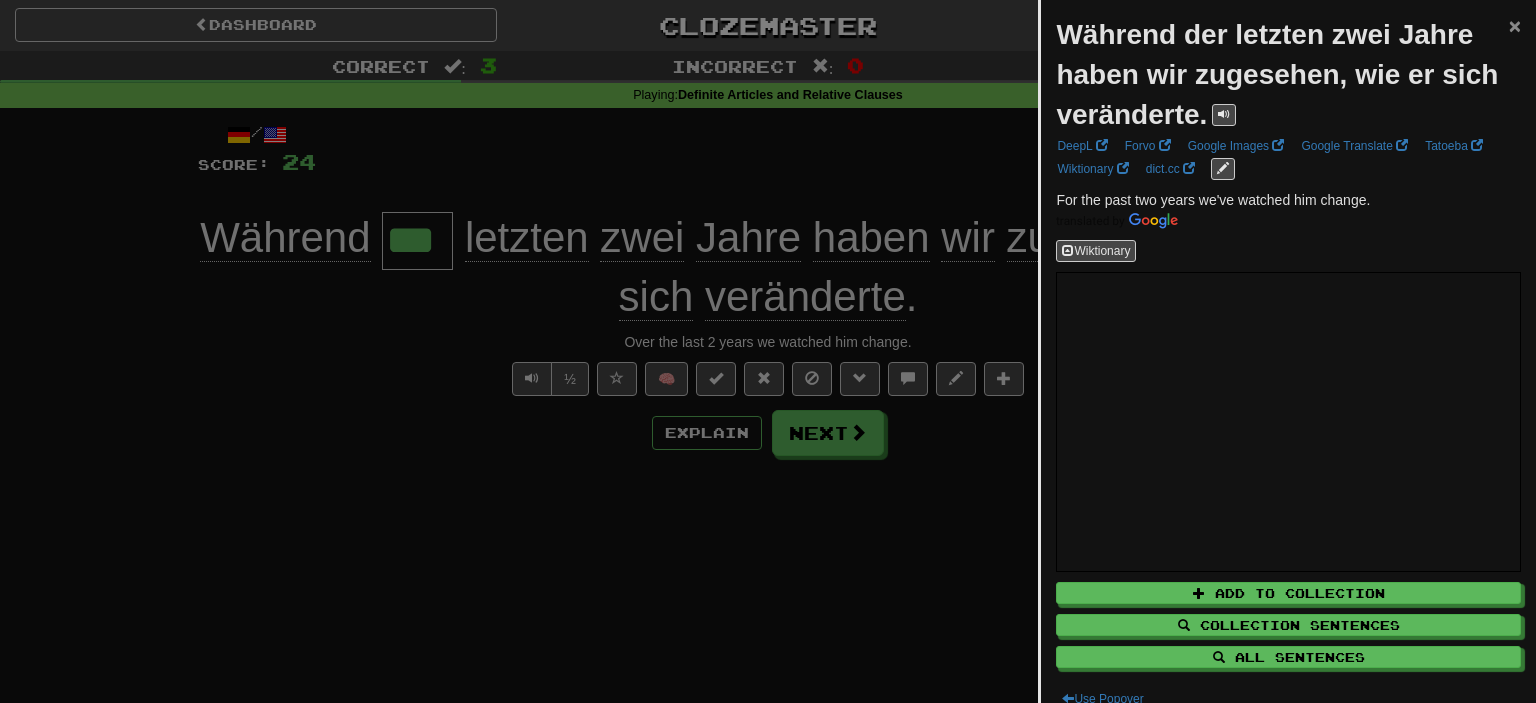 click on "×" at bounding box center [1515, 25] 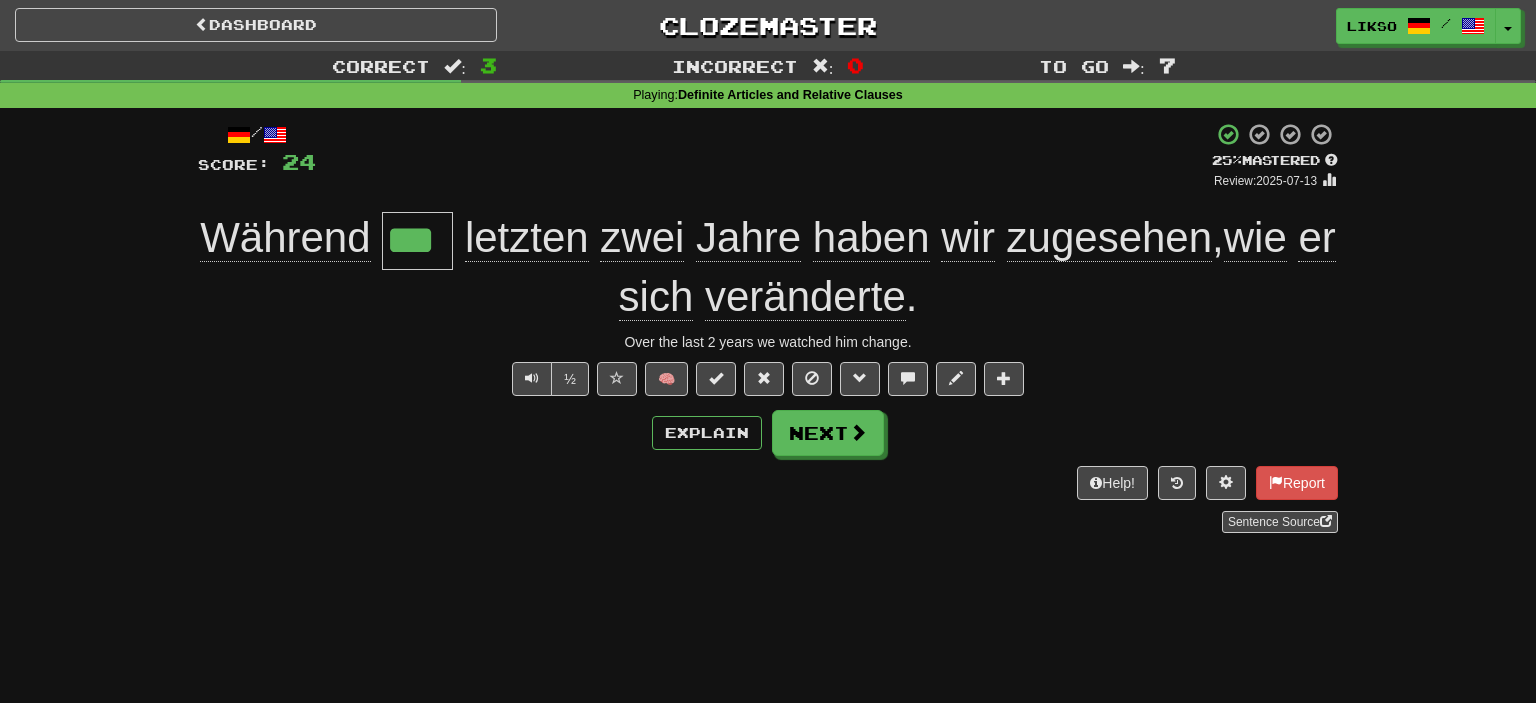 click on "½ 🧠" at bounding box center [768, 379] 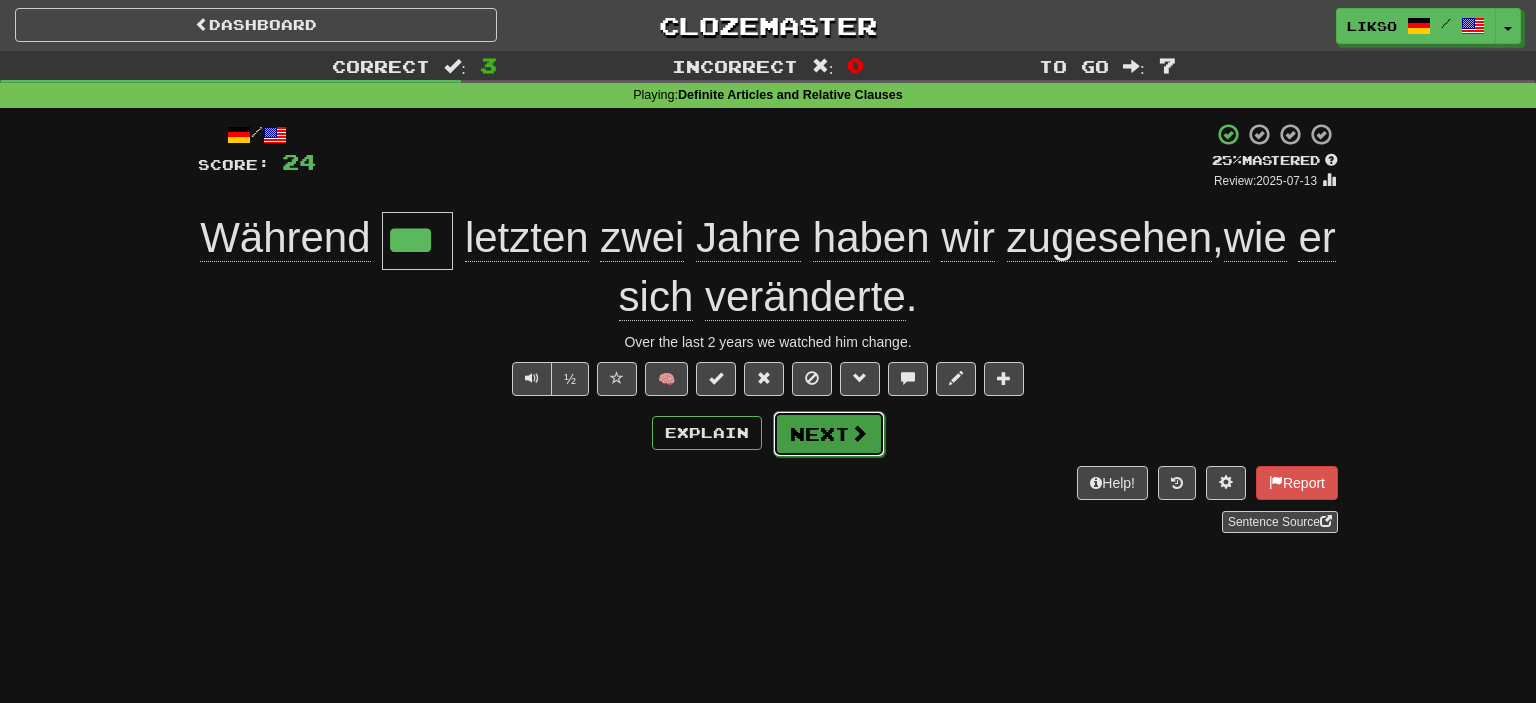 click at bounding box center [859, 433] 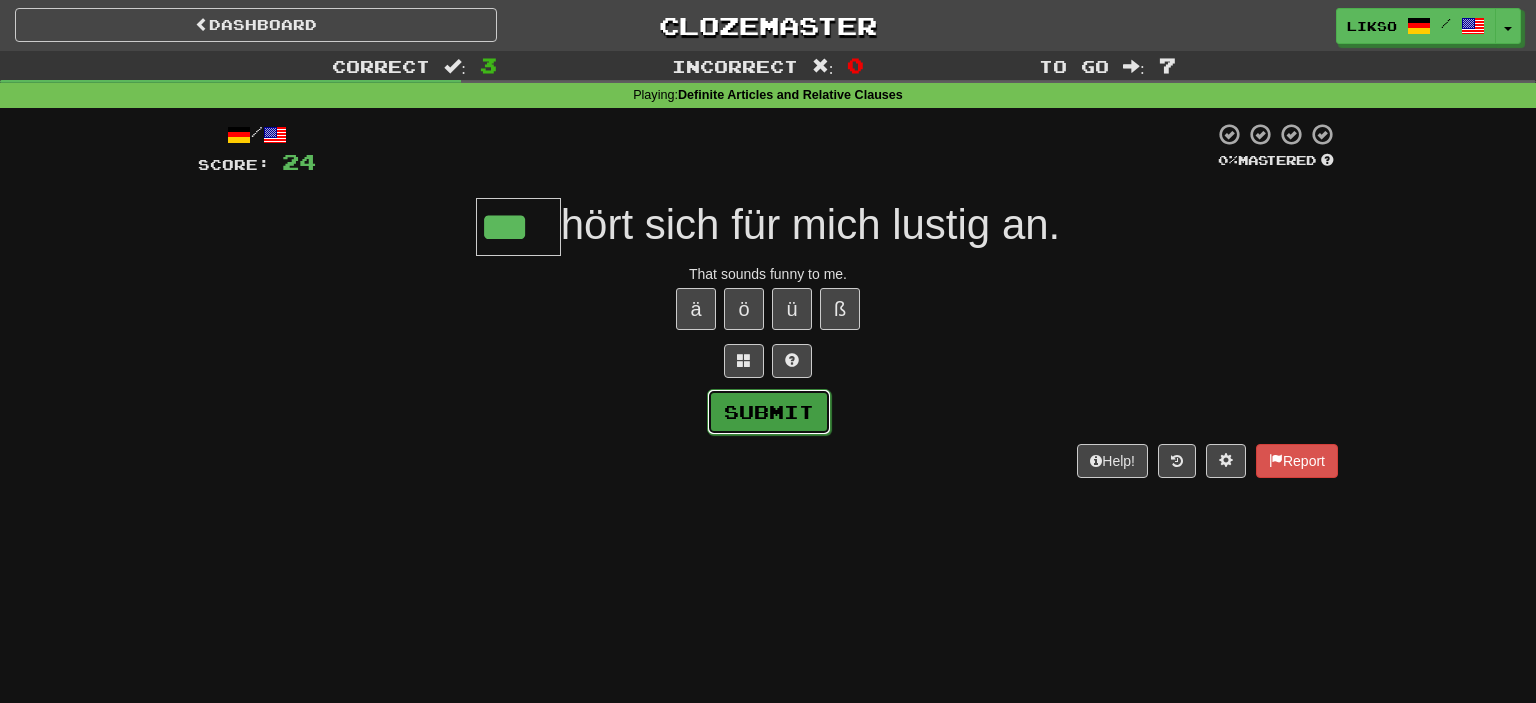 click on "Submit" at bounding box center [769, 412] 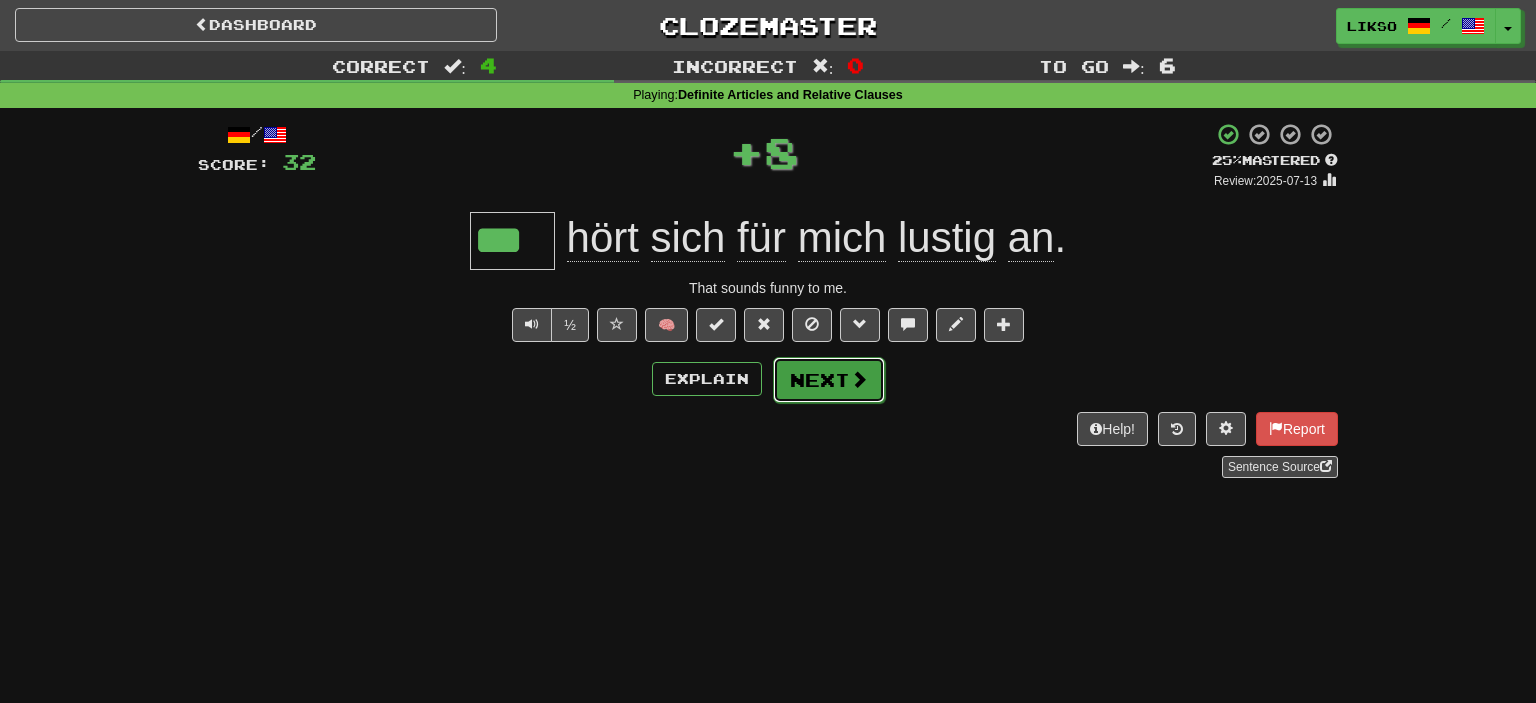 click on "Next" at bounding box center [829, 380] 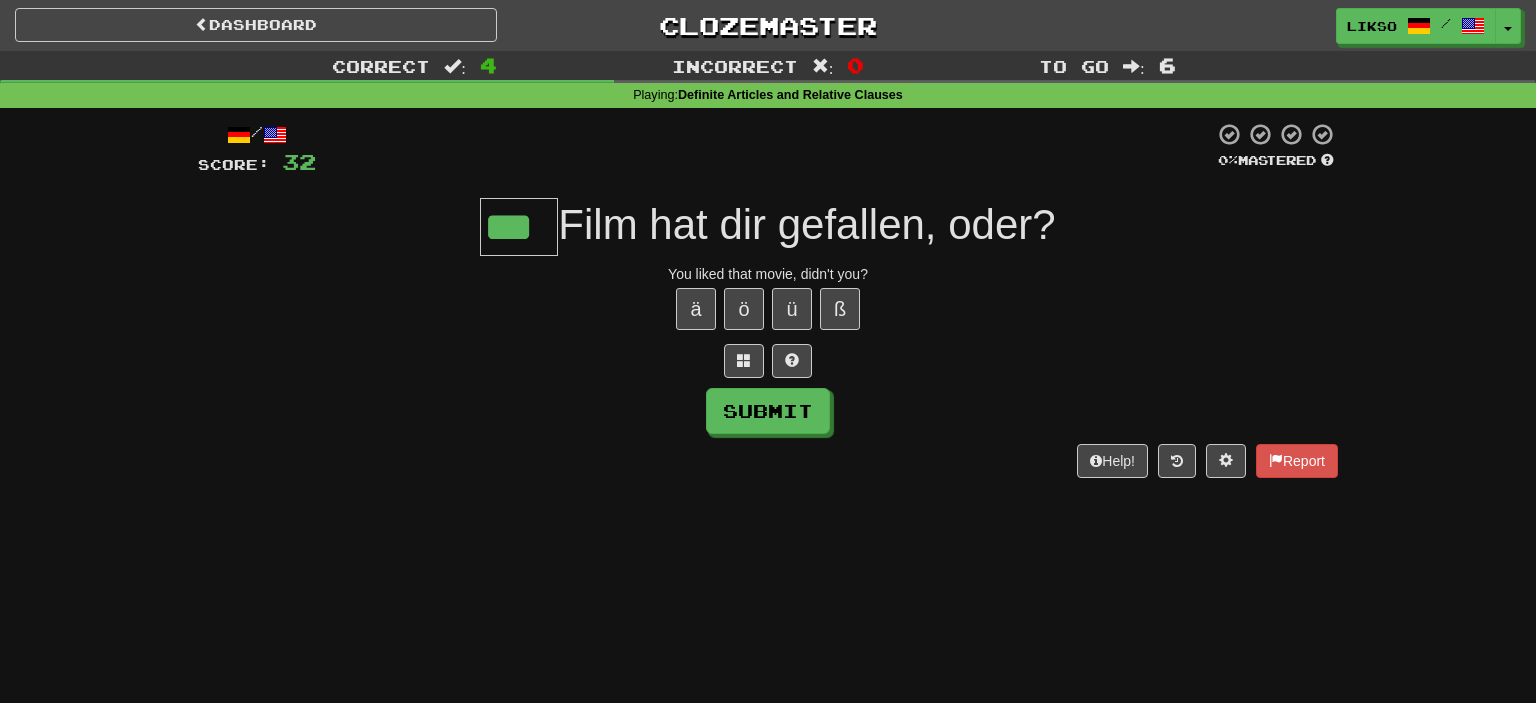 type on "***" 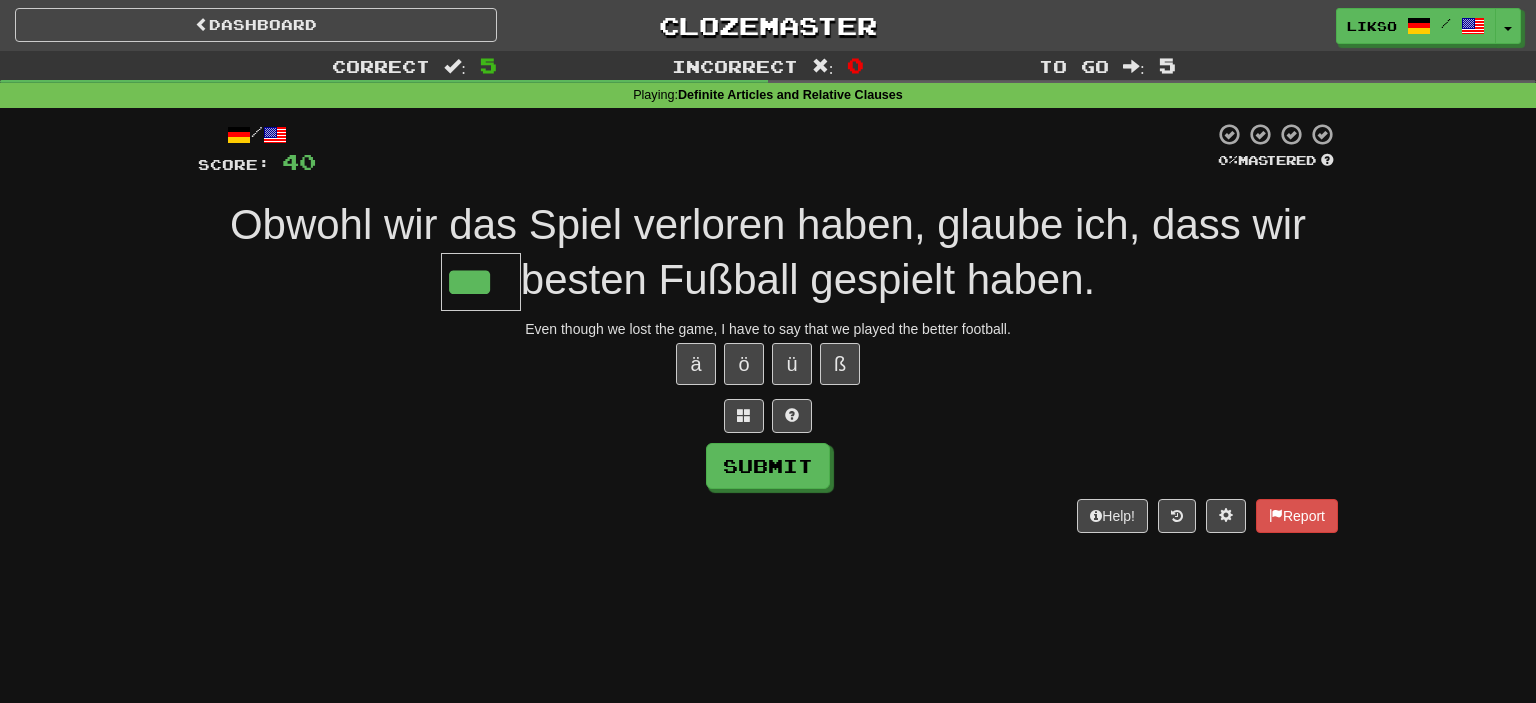 type on "***" 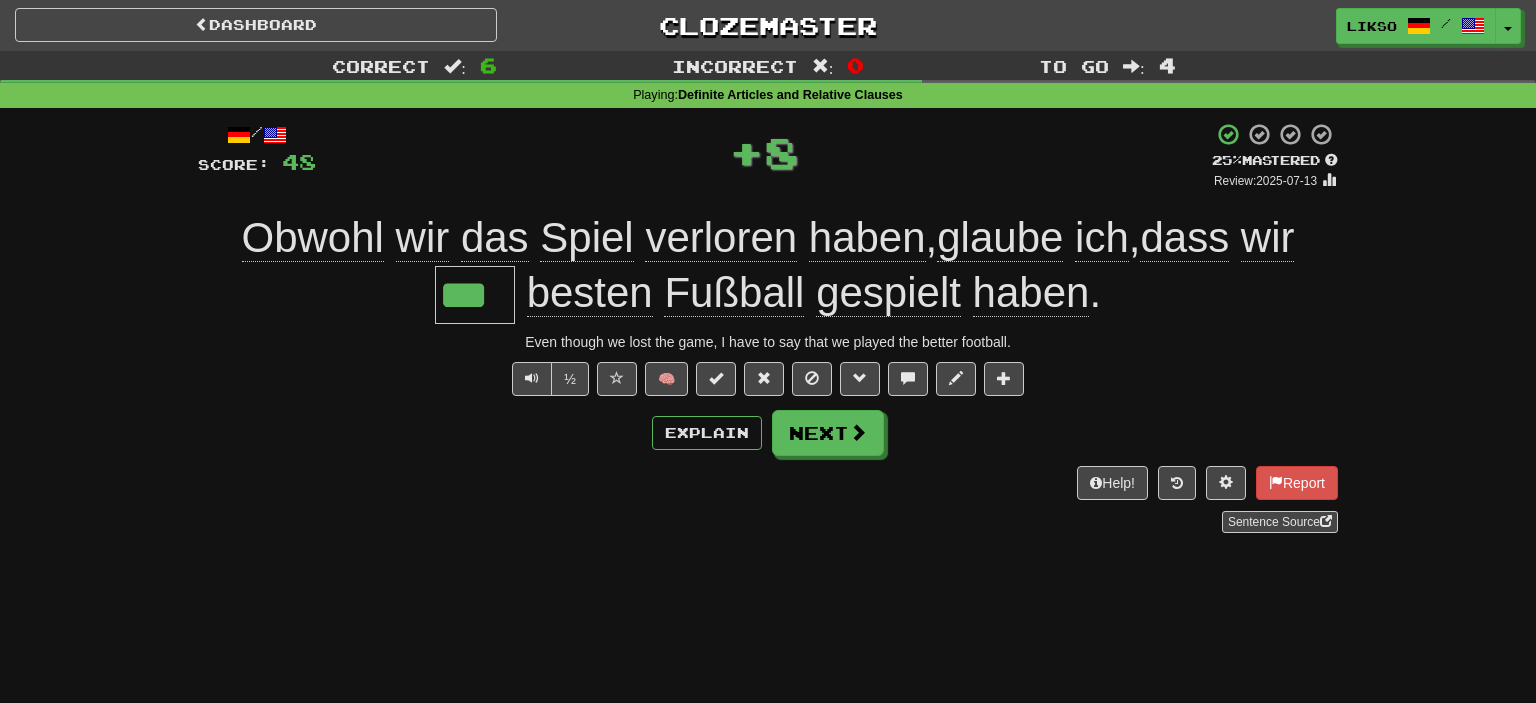 click on "Fußball" at bounding box center [734, 293] 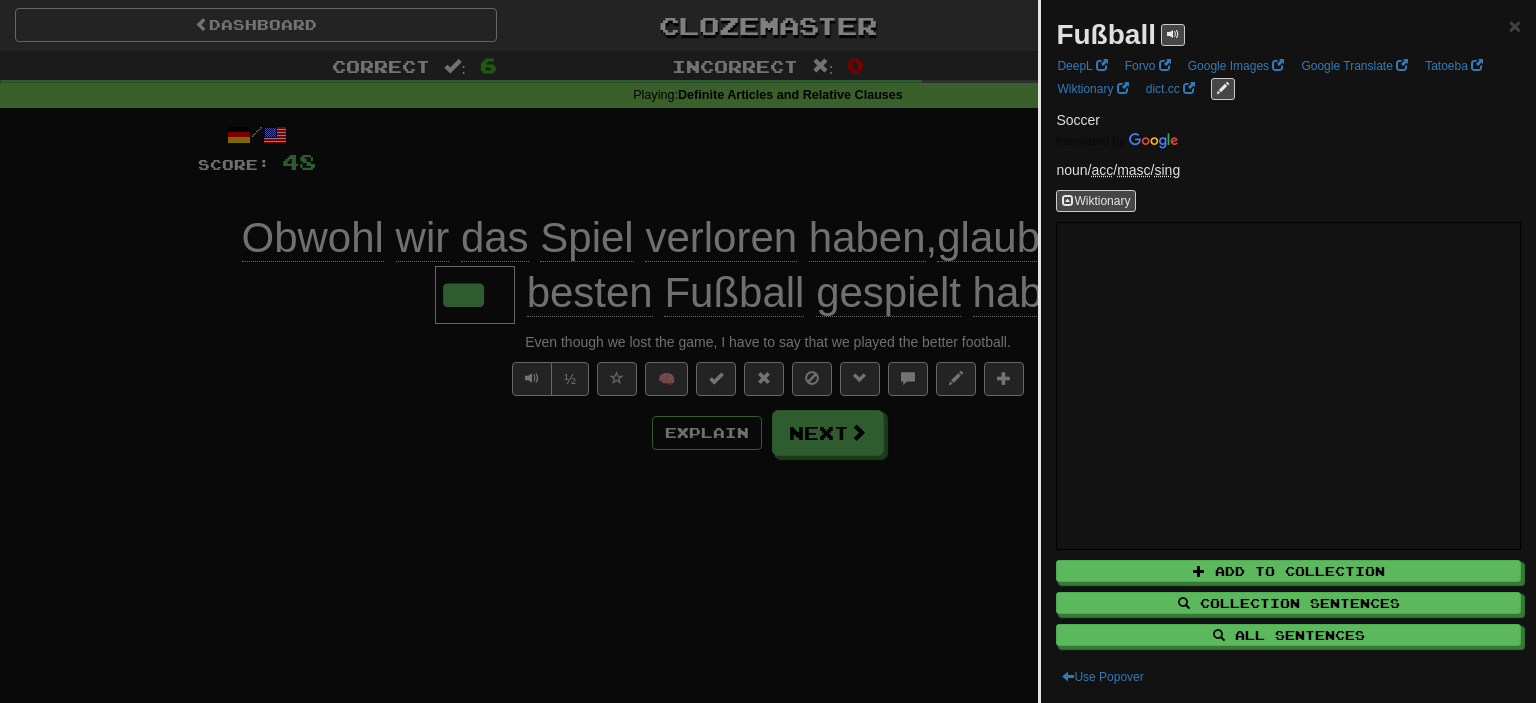 click at bounding box center (768, 351) 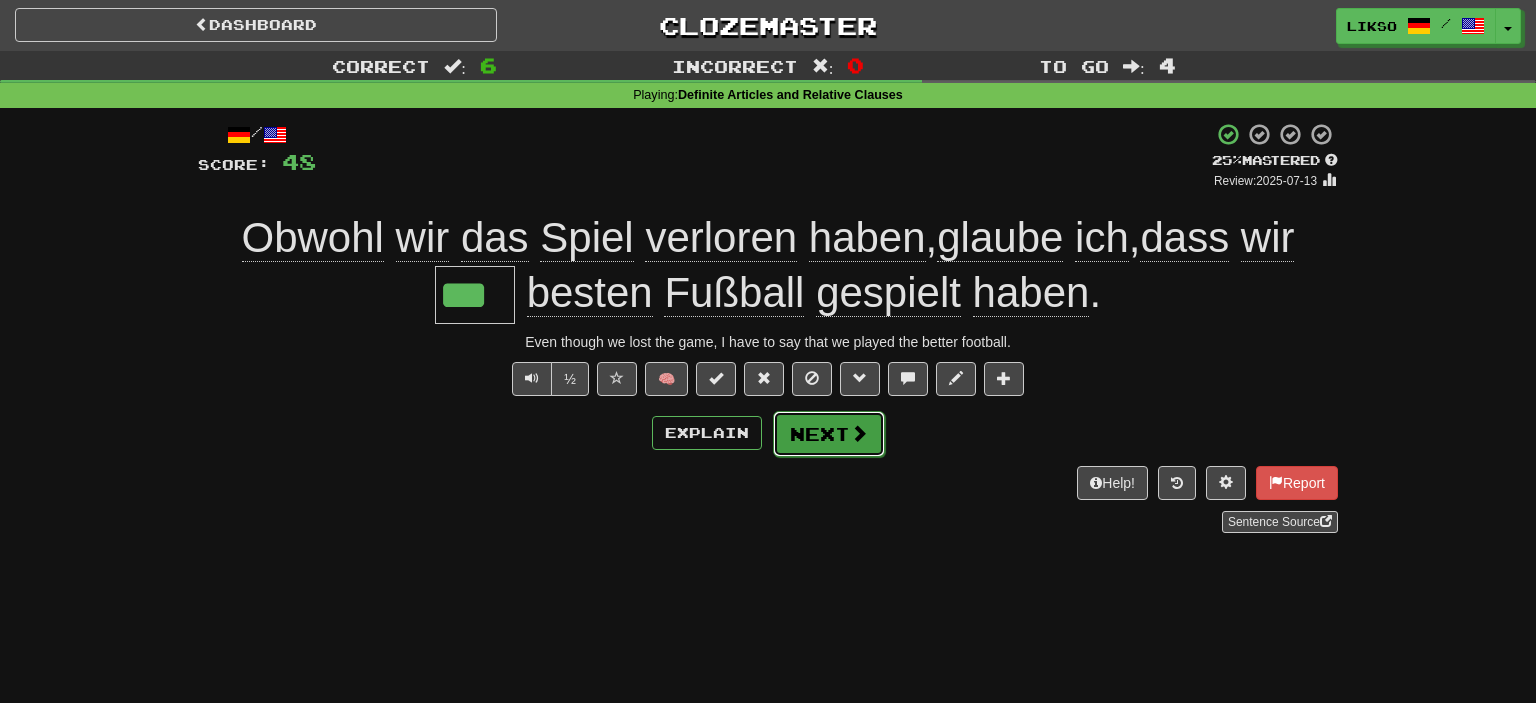 click at bounding box center (859, 433) 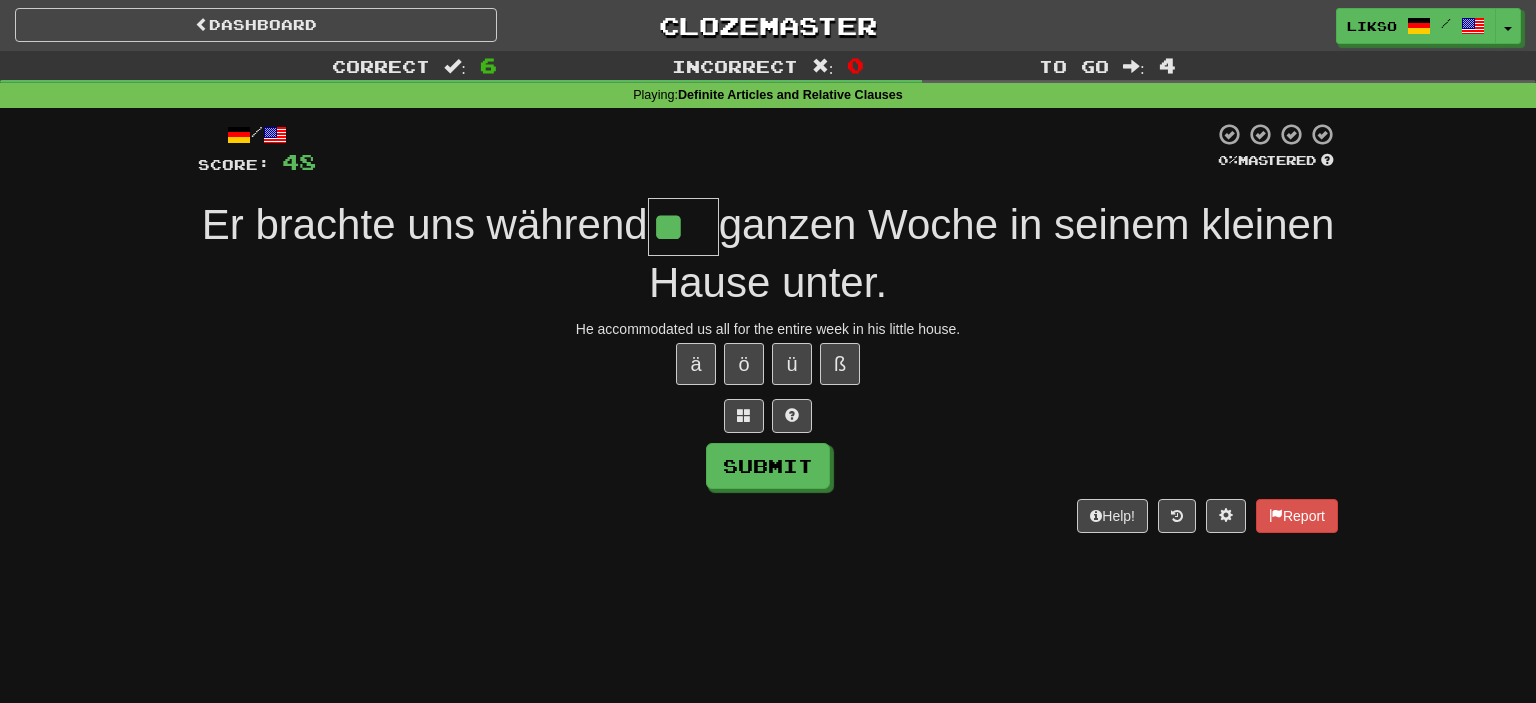 scroll, scrollTop: 0, scrollLeft: 0, axis: both 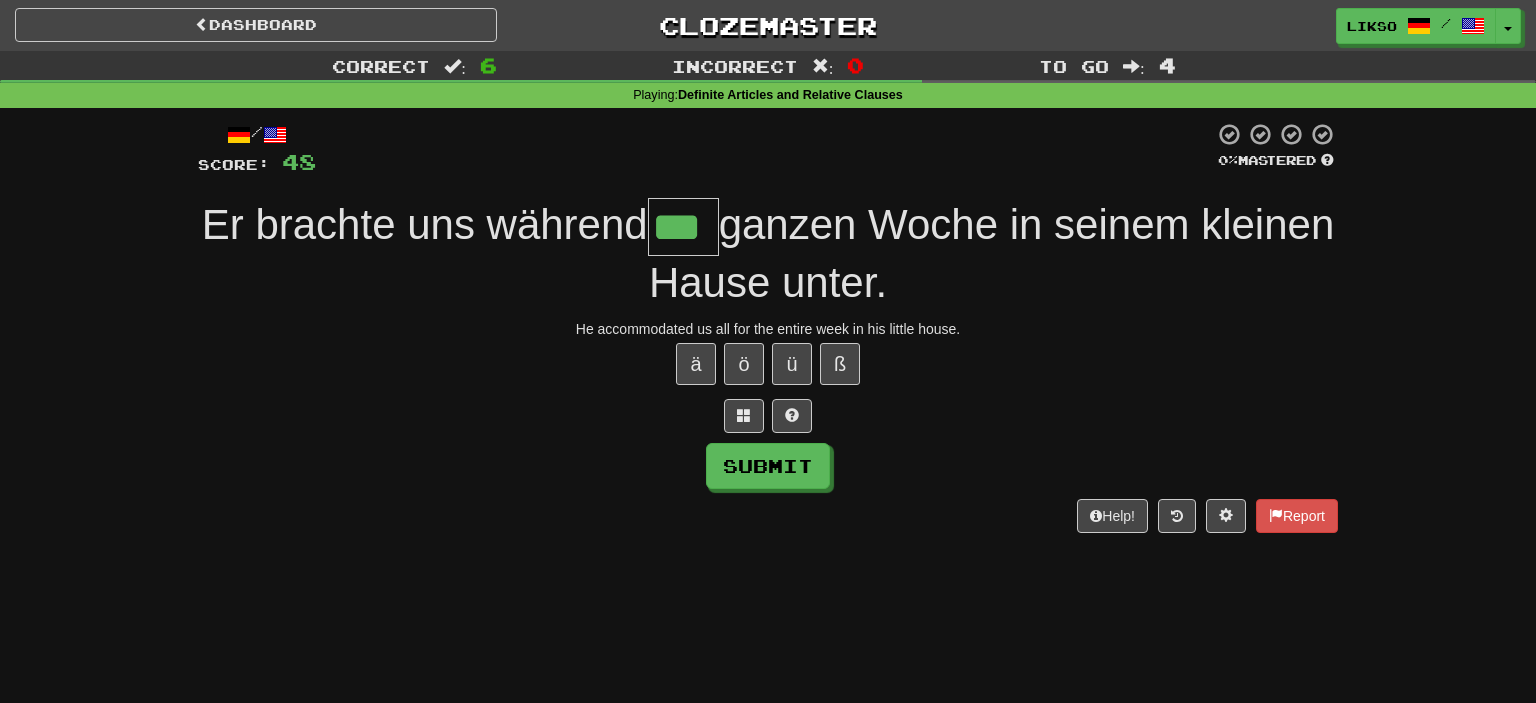 type on "***" 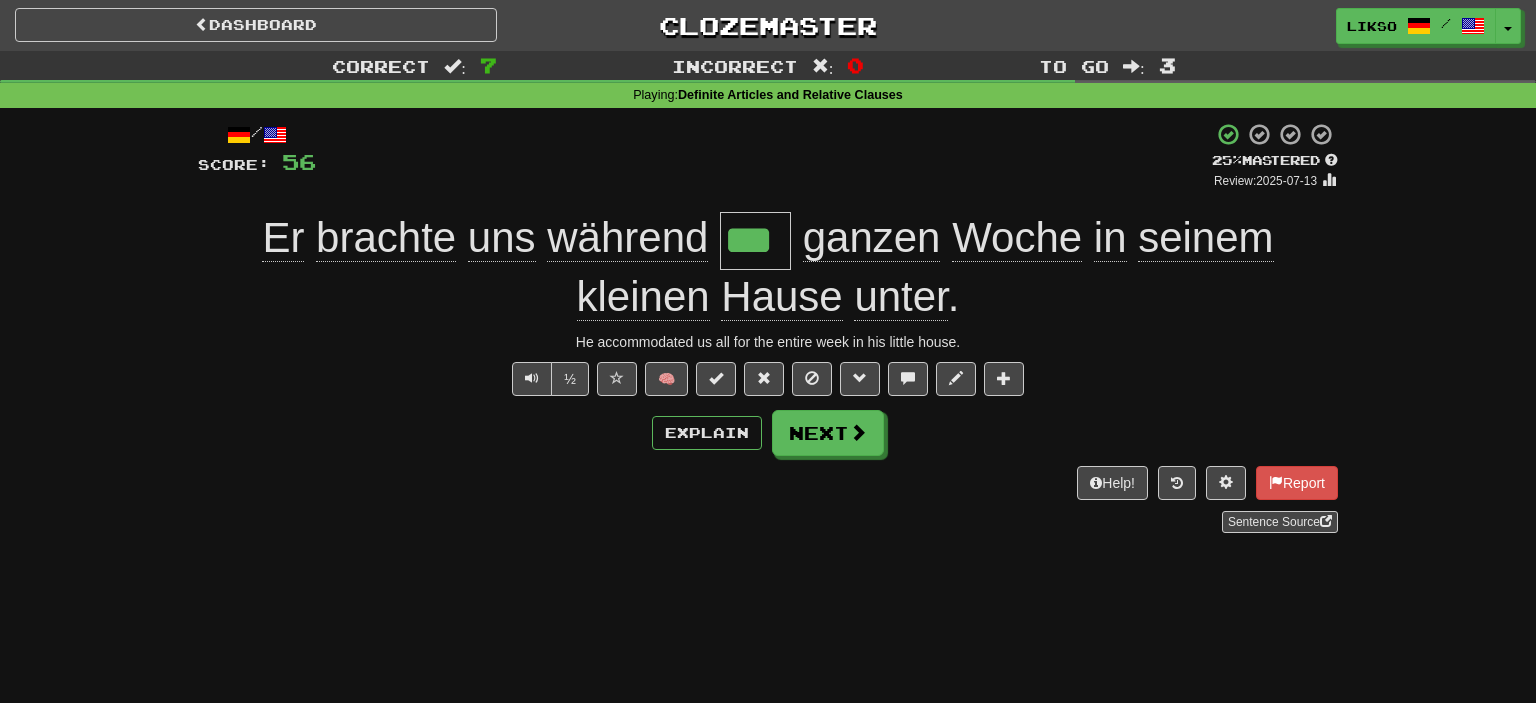 click on "Woche" at bounding box center [1017, 238] 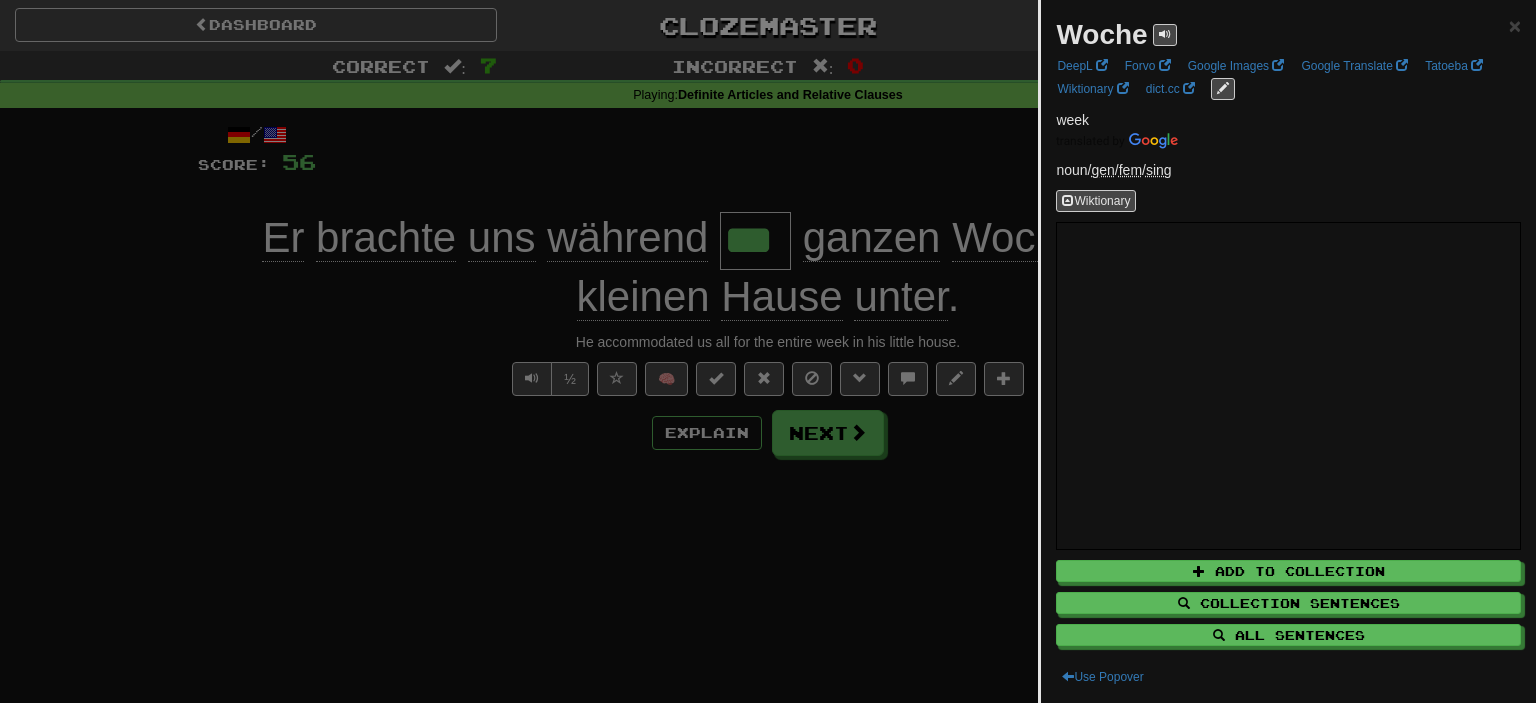 click at bounding box center (768, 351) 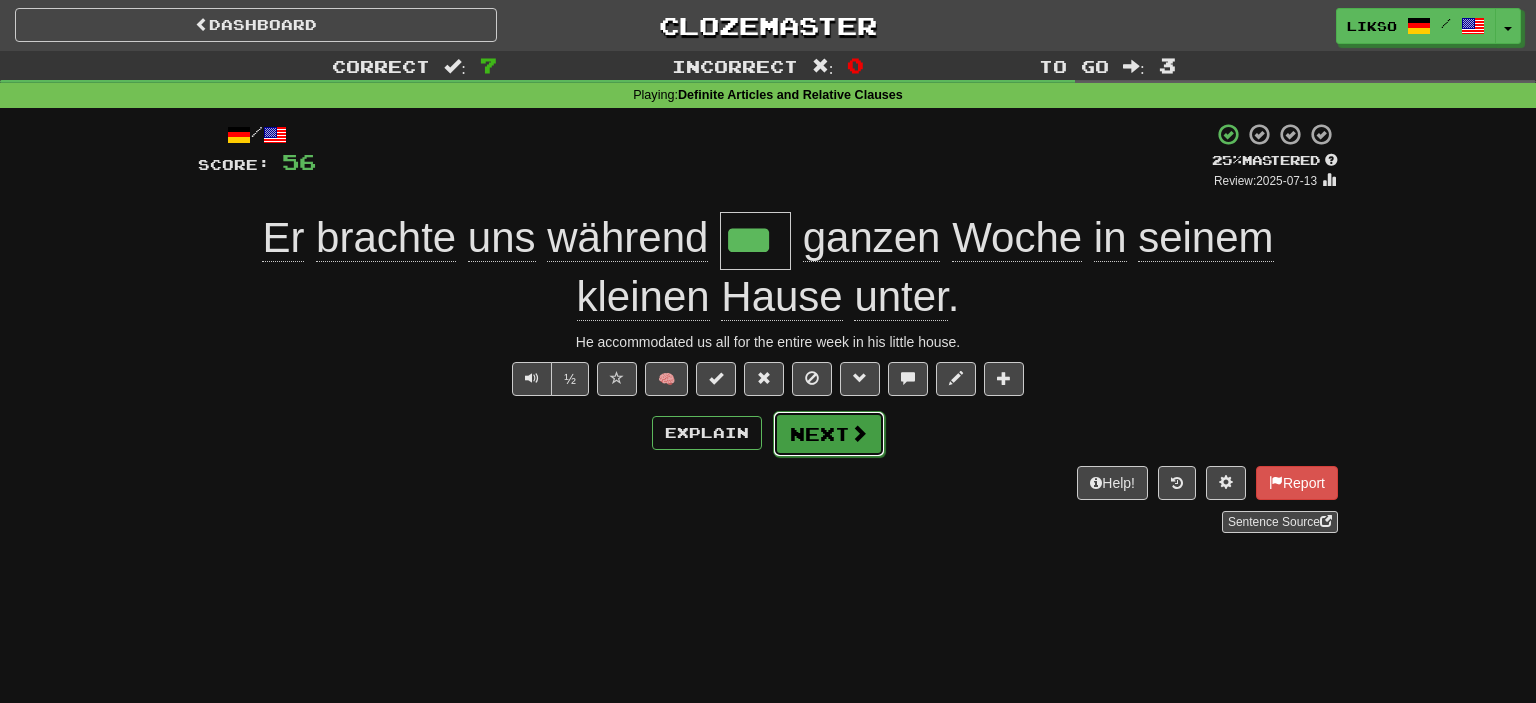 click on "Next" at bounding box center [829, 434] 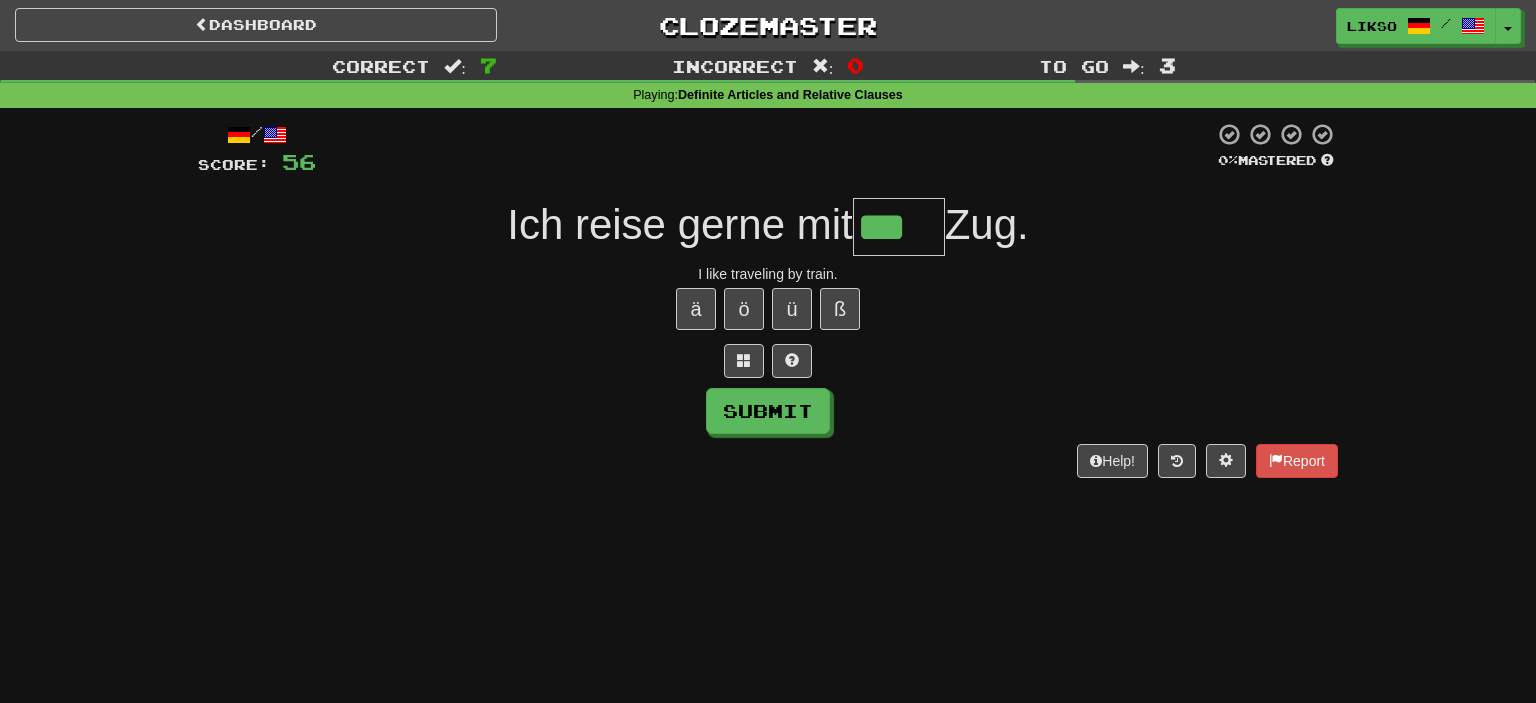 type on "***" 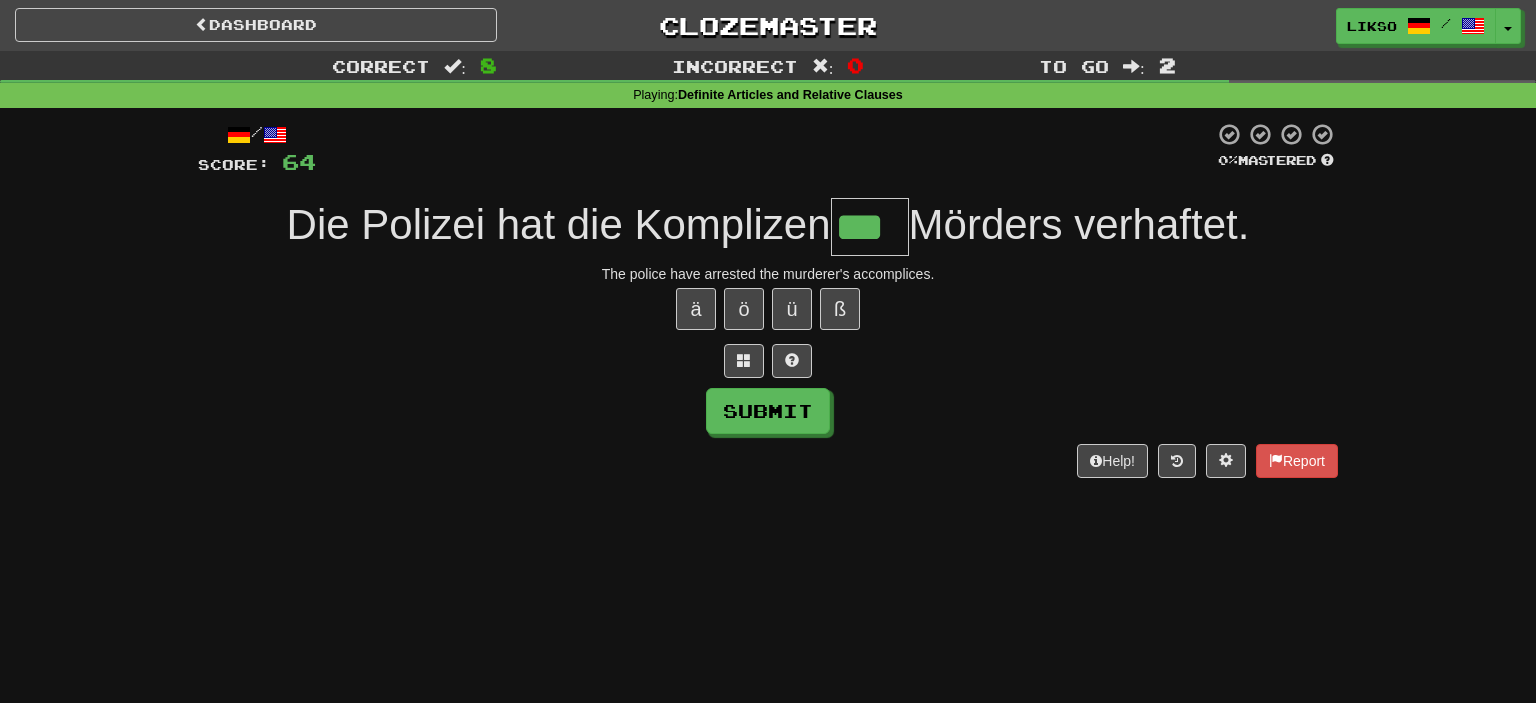 type on "***" 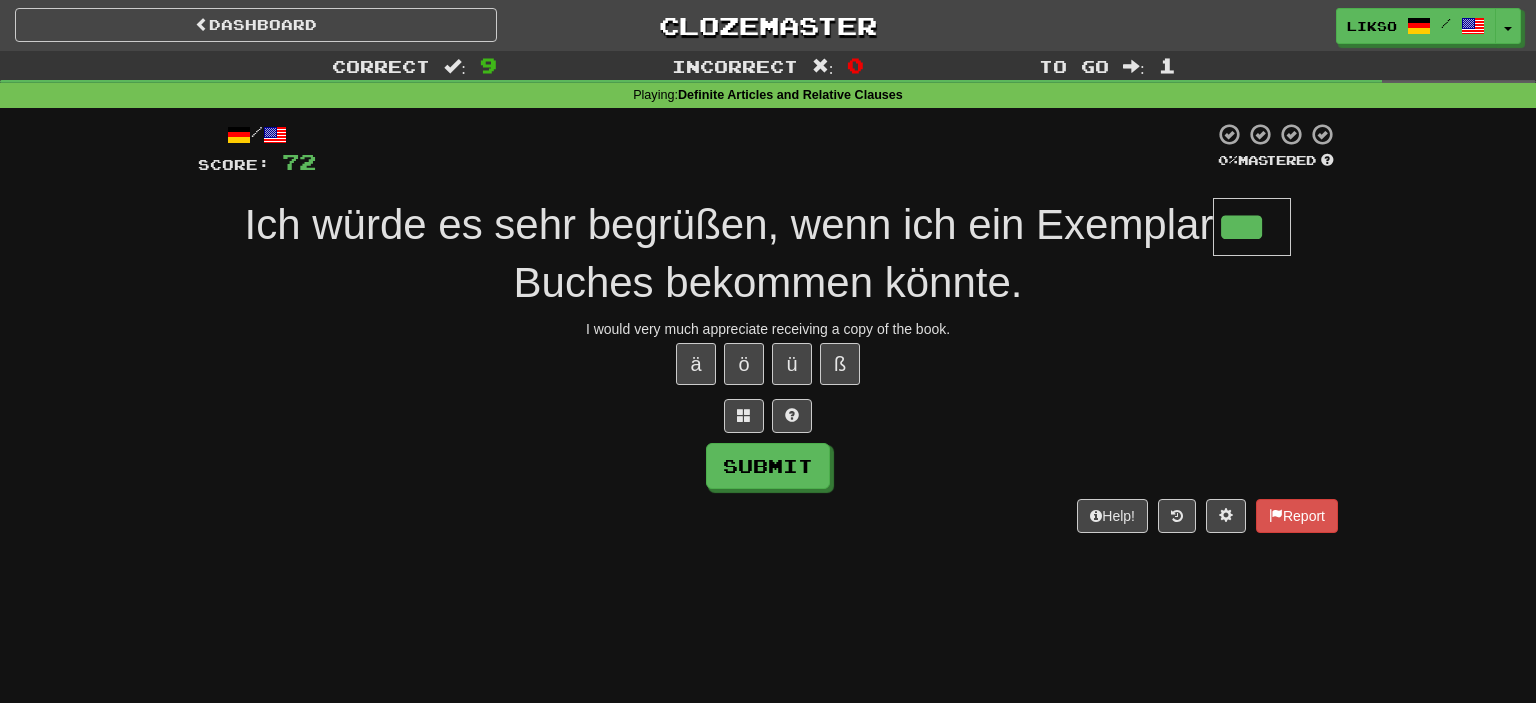 type on "***" 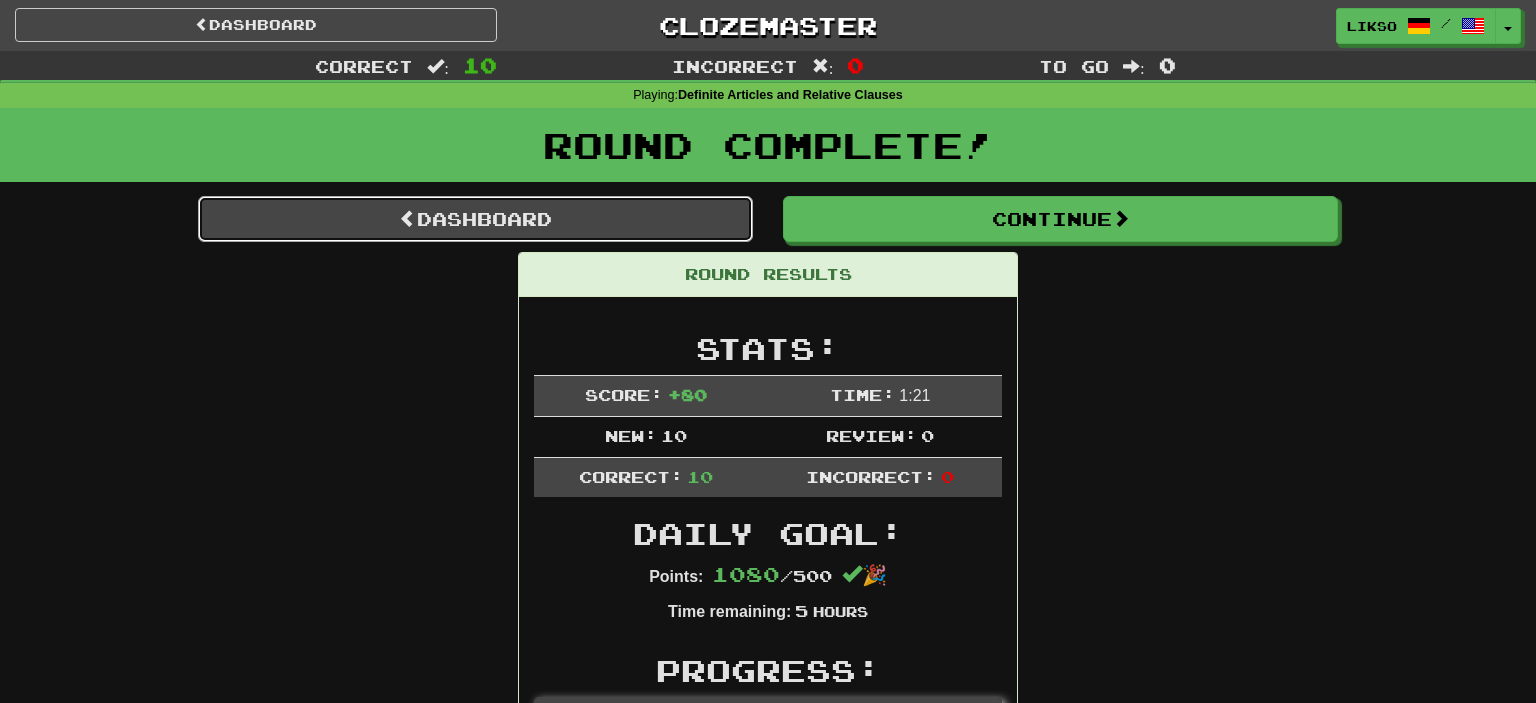 click on "Dashboard" at bounding box center (475, 219) 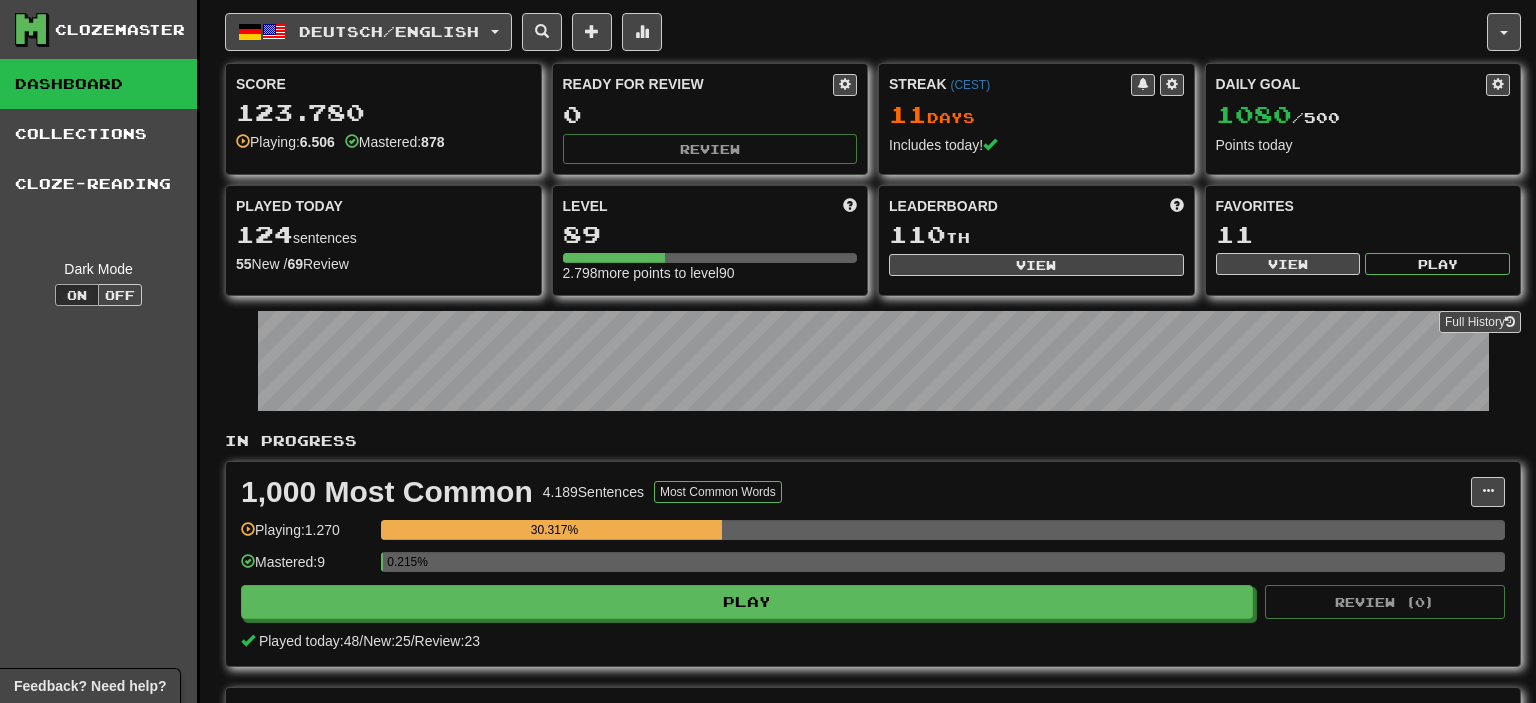 scroll, scrollTop: 0, scrollLeft: 0, axis: both 